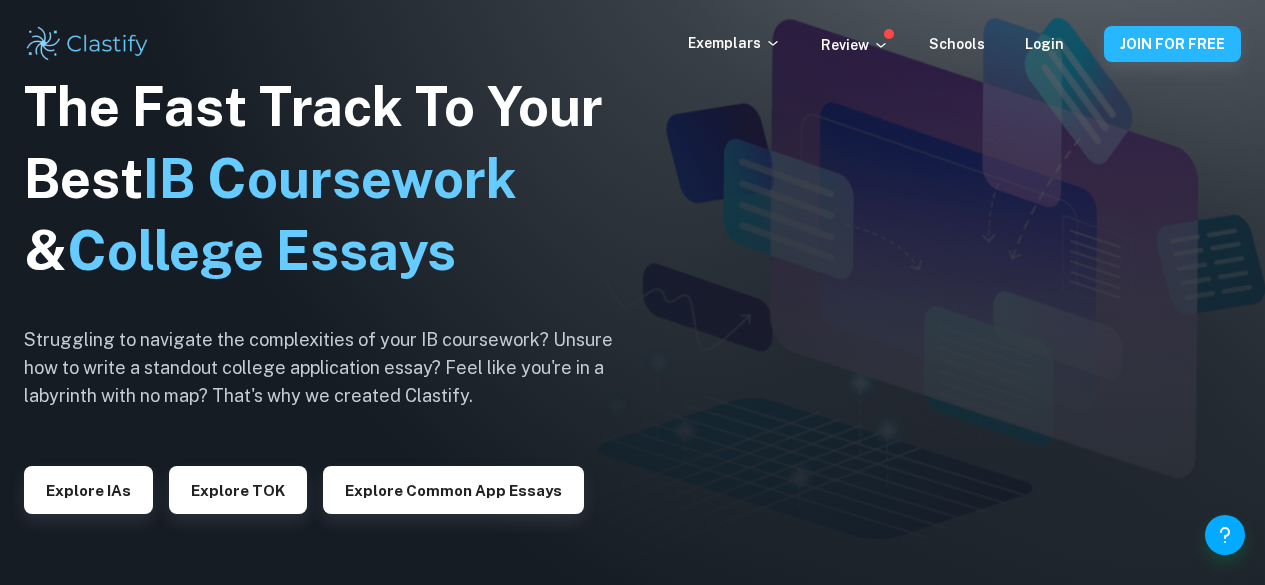 scroll, scrollTop: 76, scrollLeft: 0, axis: vertical 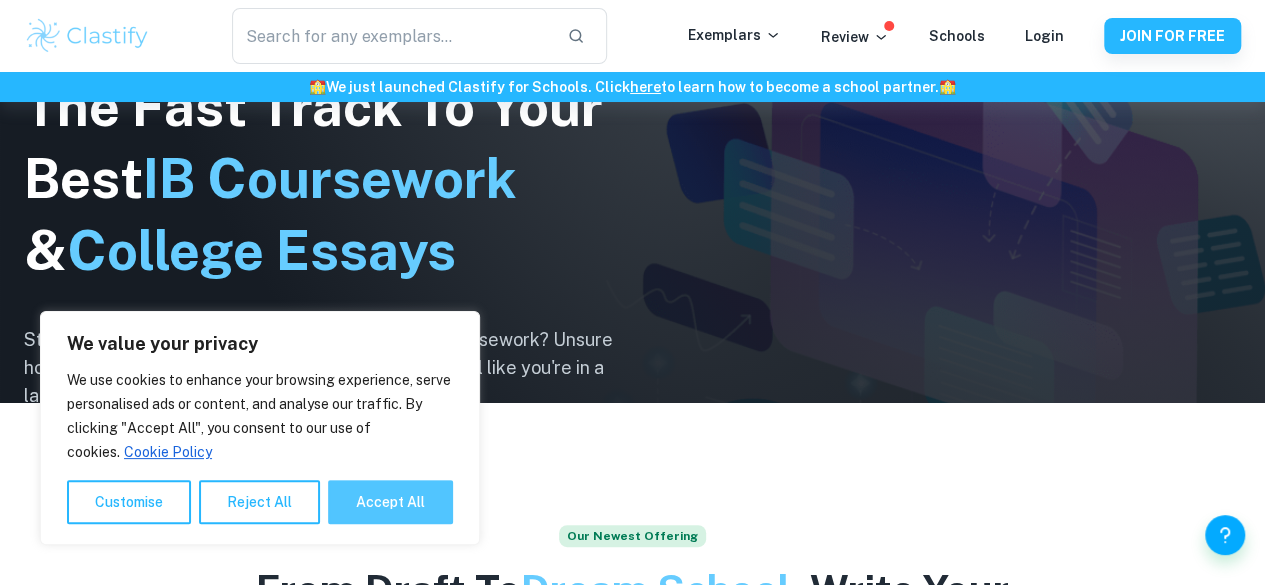 click on "Accept All" at bounding box center [390, 502] 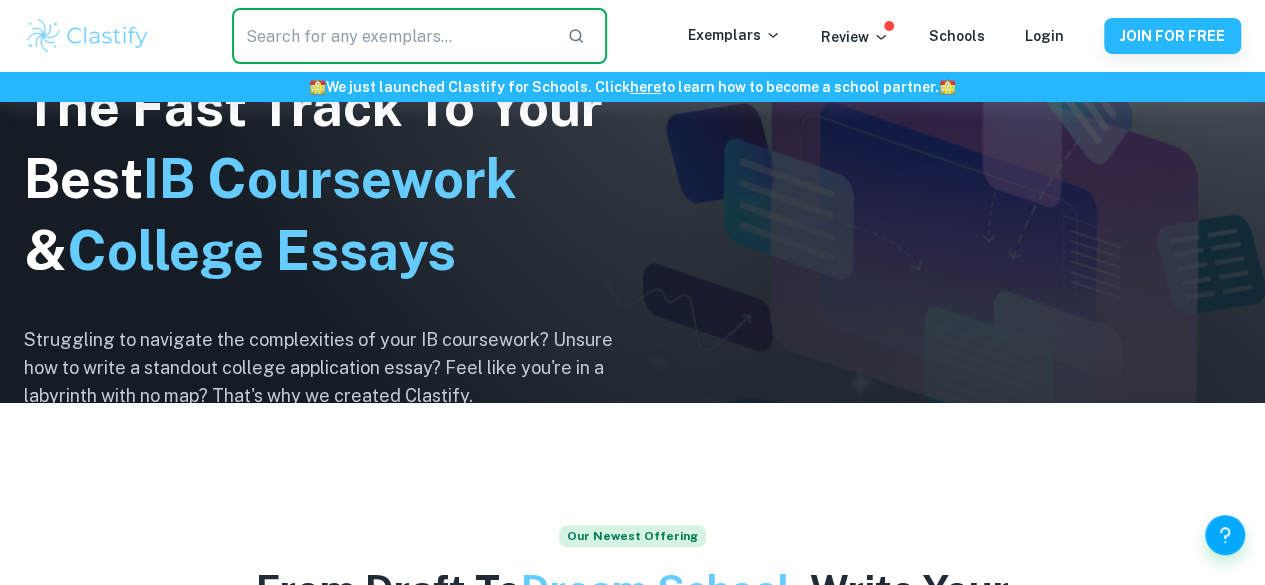 click at bounding box center (392, 36) 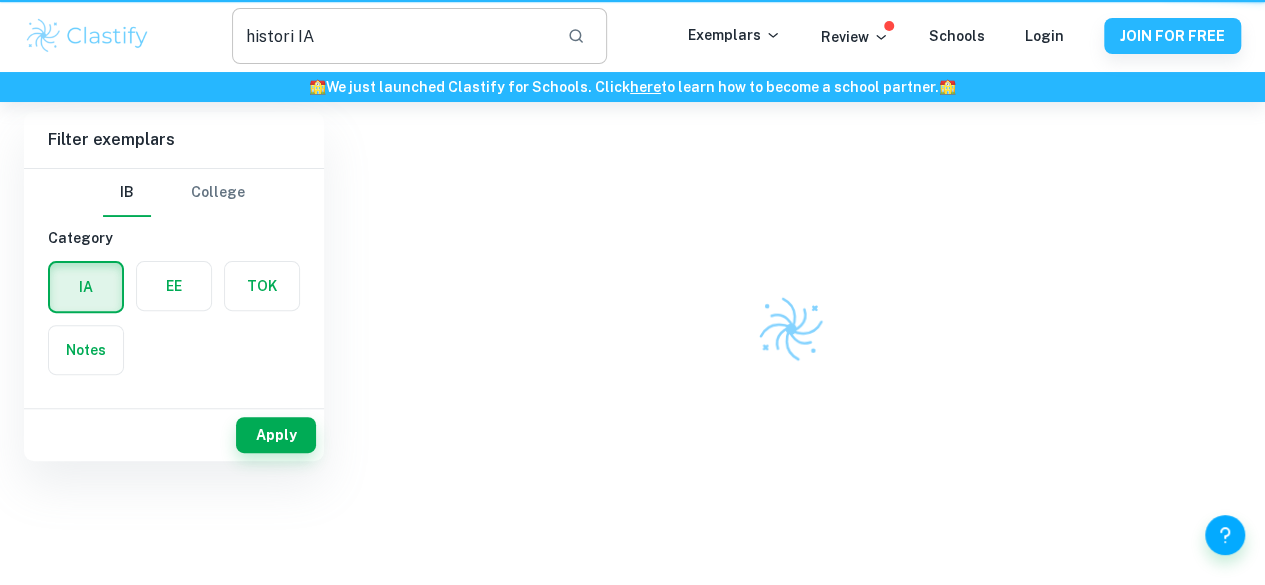 scroll, scrollTop: 0, scrollLeft: 0, axis: both 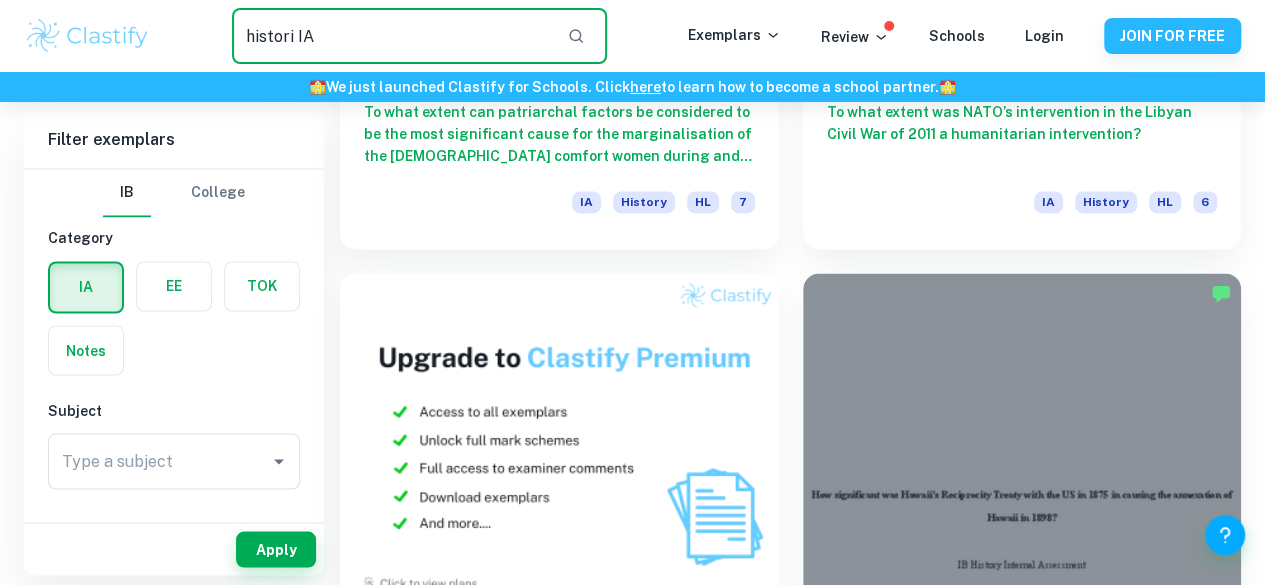 click on "histori IA" at bounding box center [392, 36] 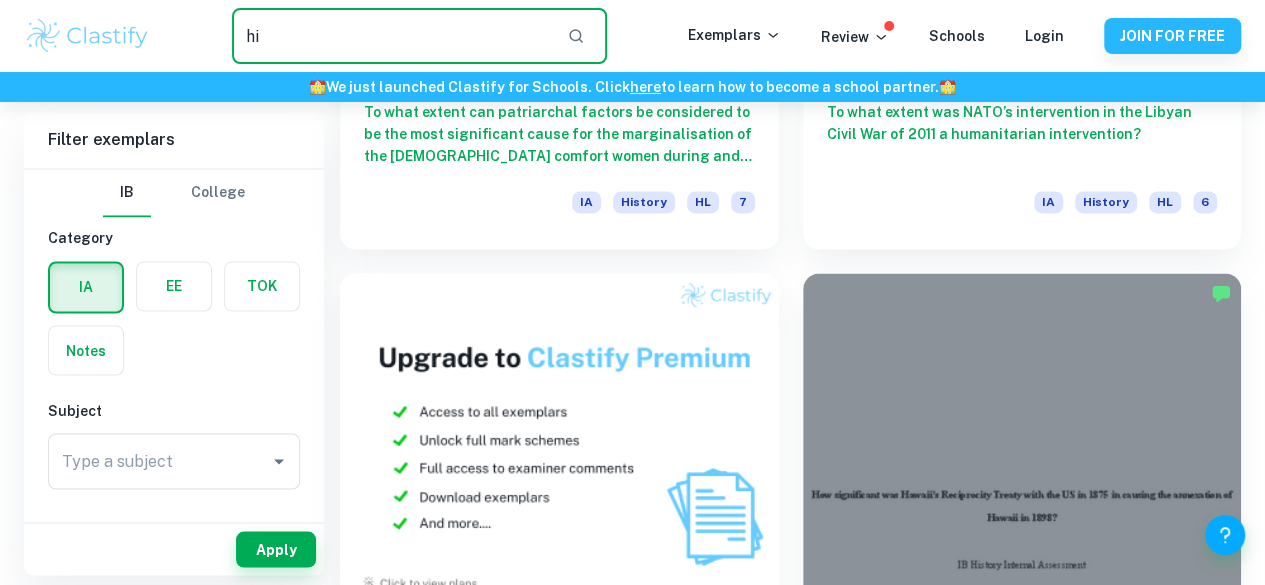 type on "h" 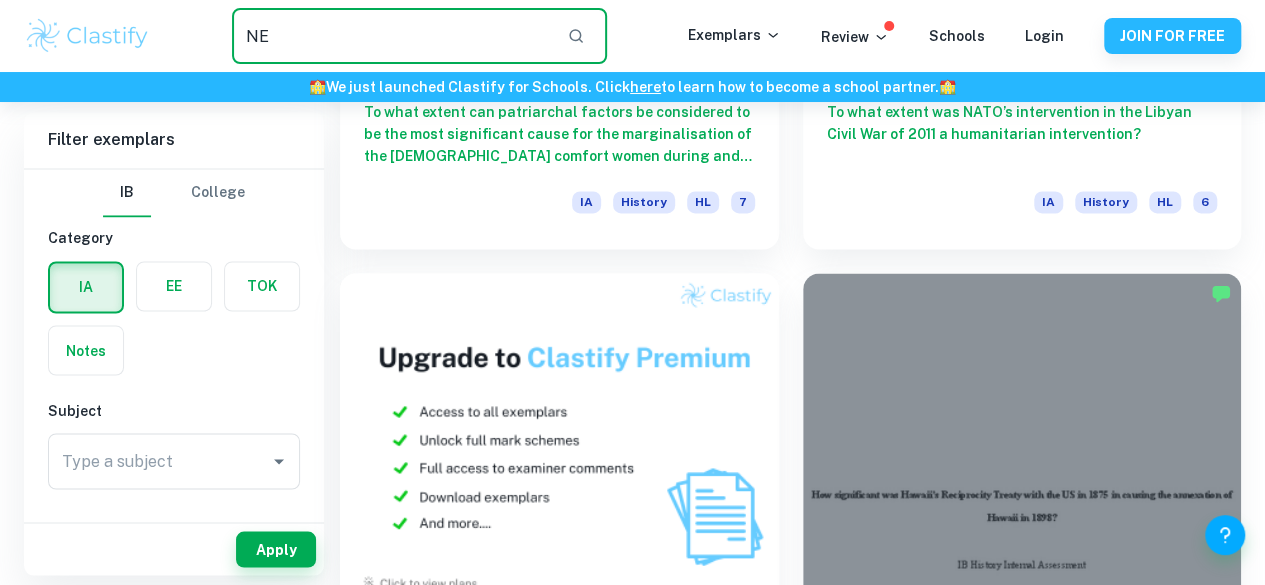 type on "N" 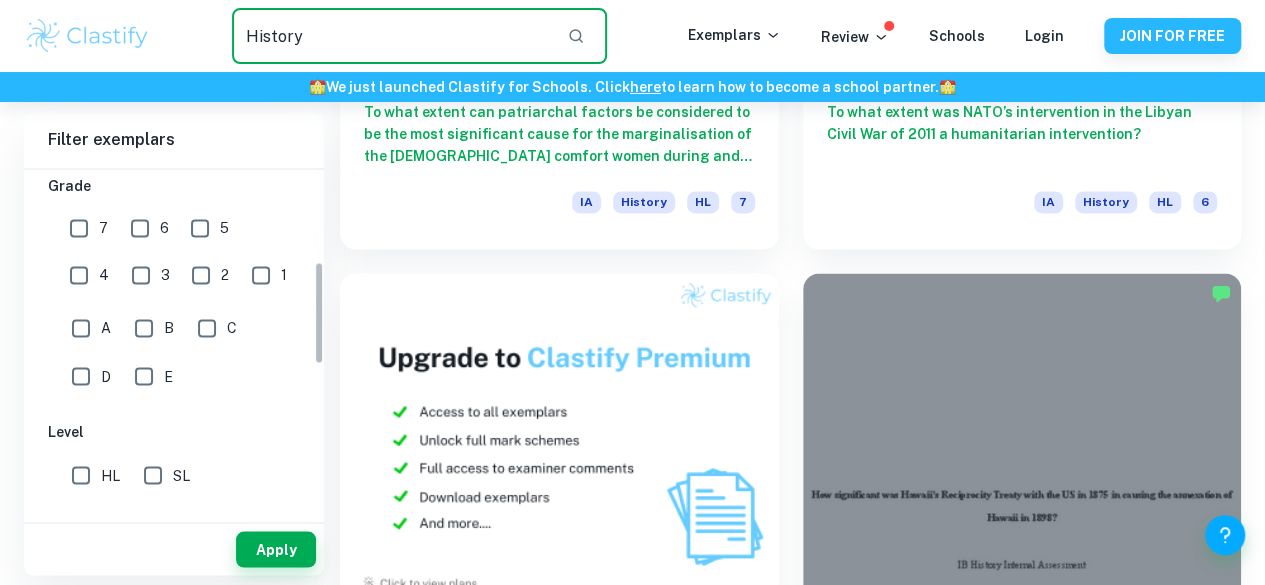 drag, startPoint x: 318, startPoint y: 238, endPoint x: 296, endPoint y: 342, distance: 106.30146 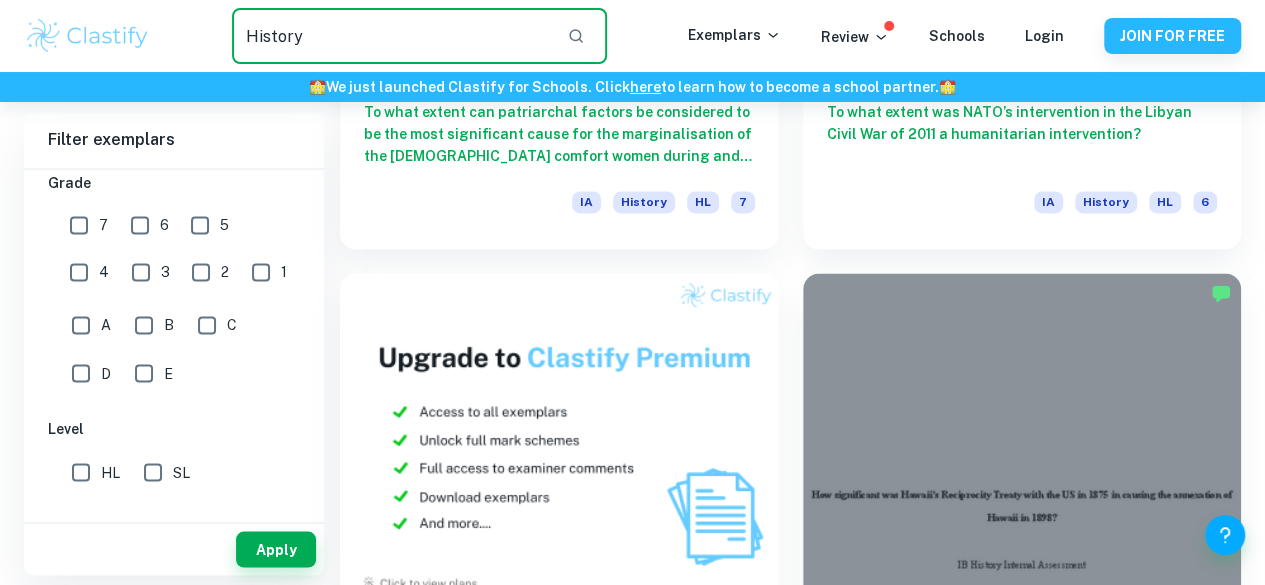 type on "History" 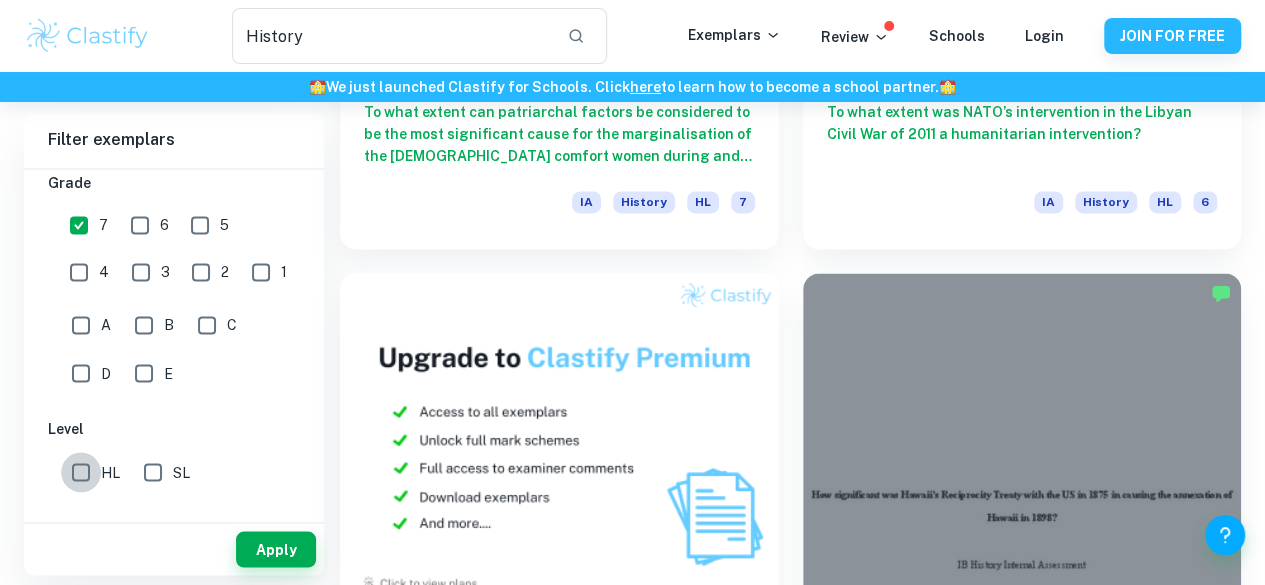 click on "HL" at bounding box center (81, 472) 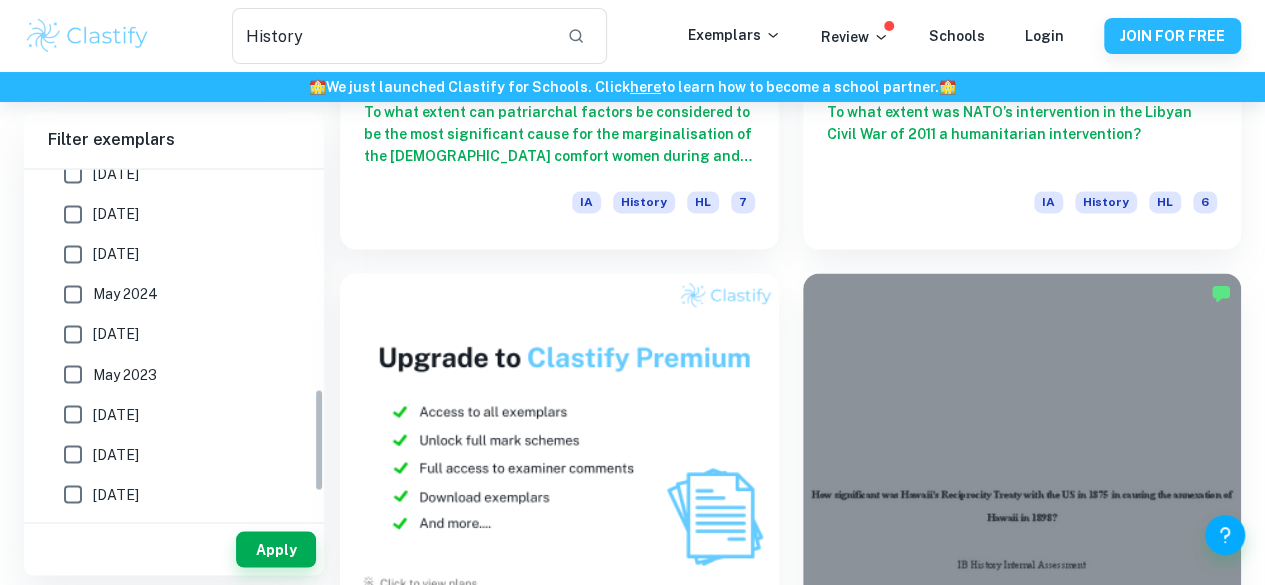 scroll, scrollTop: 816, scrollLeft: 0, axis: vertical 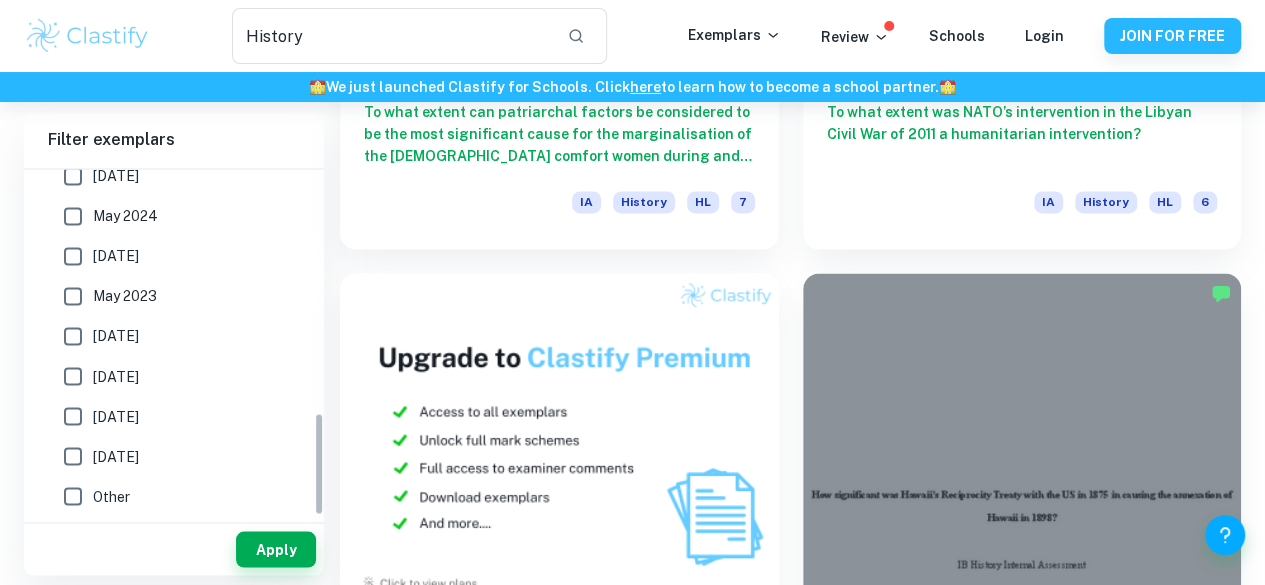 drag, startPoint x: 316, startPoint y: 351, endPoint x: 293, endPoint y: 527, distance: 177.49648 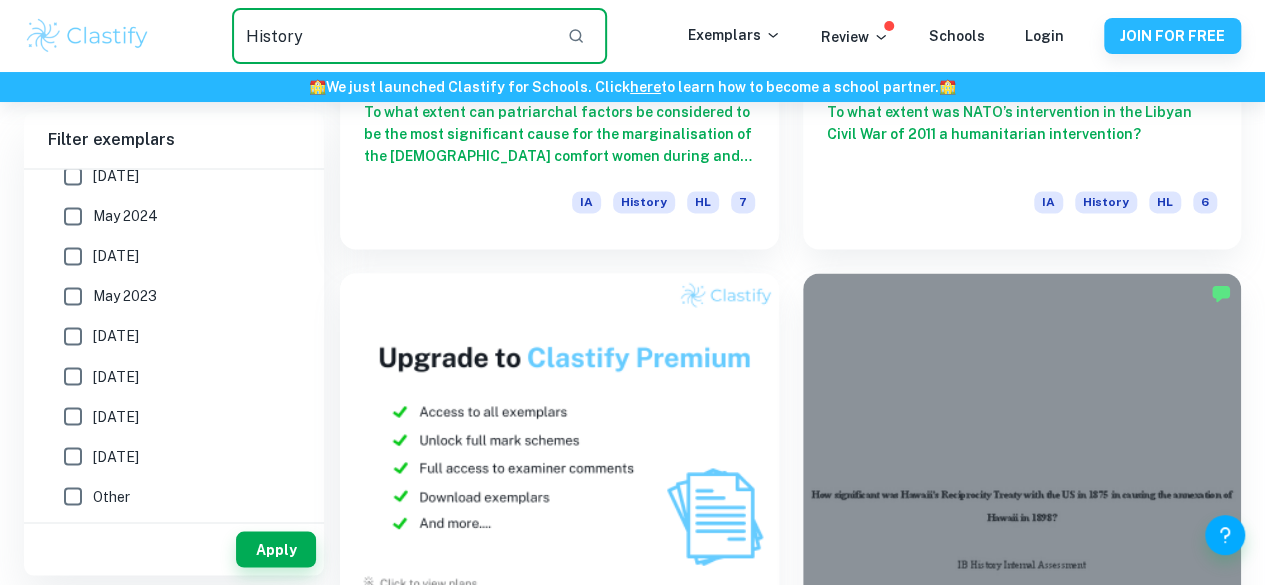 click on "History" at bounding box center [392, 36] 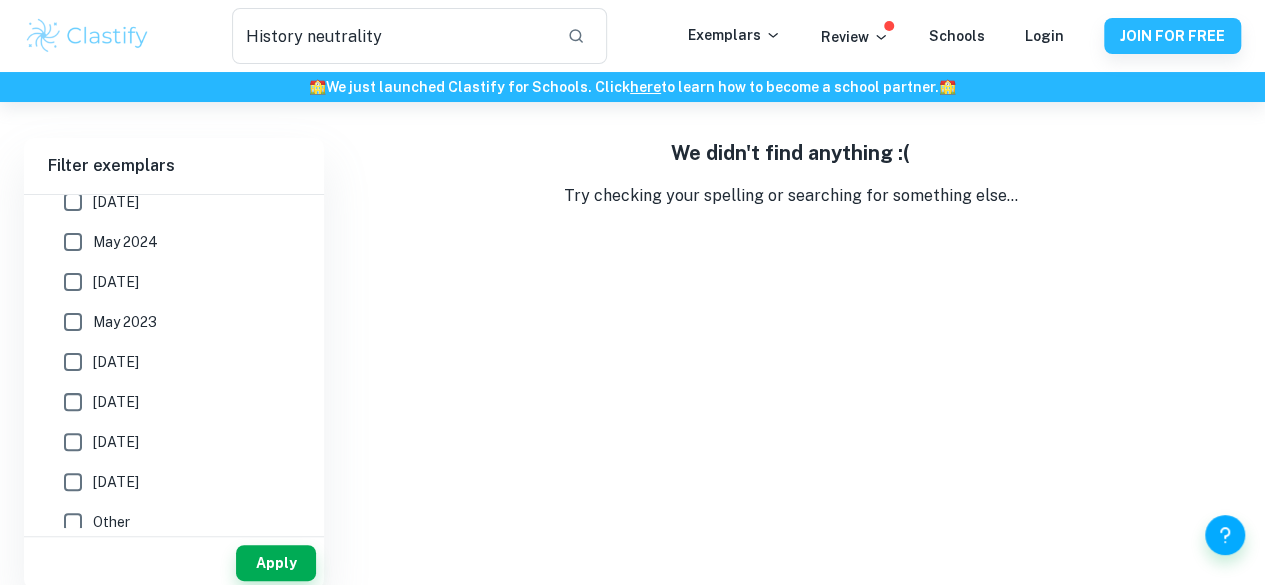 scroll, scrollTop: 102, scrollLeft: 0, axis: vertical 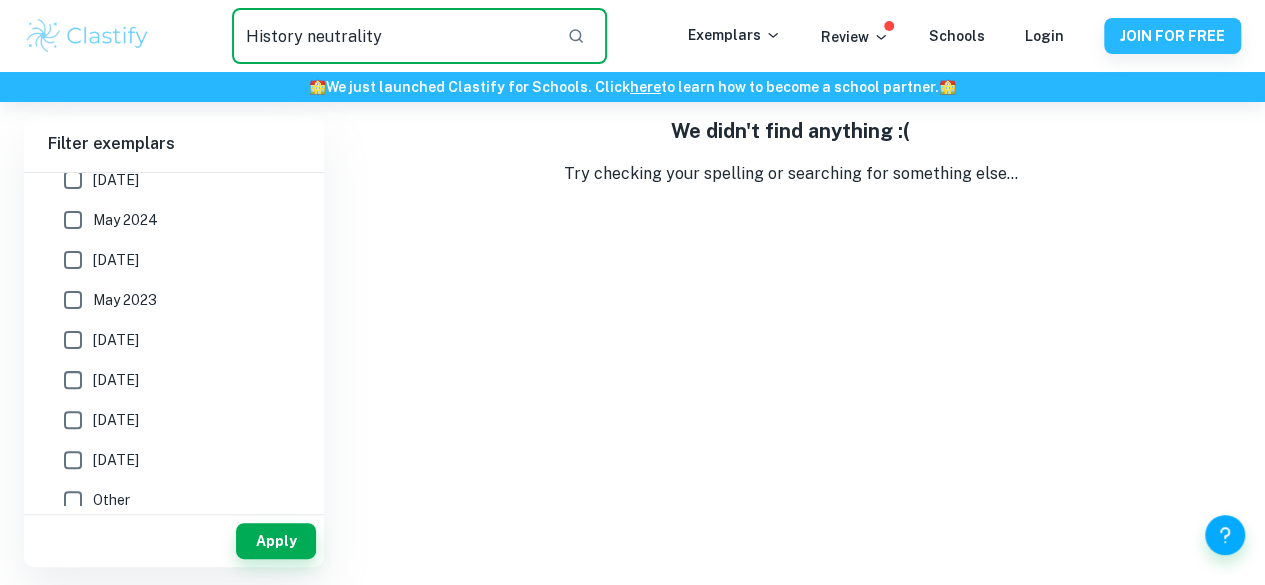 click on "History neutrality" at bounding box center [392, 36] 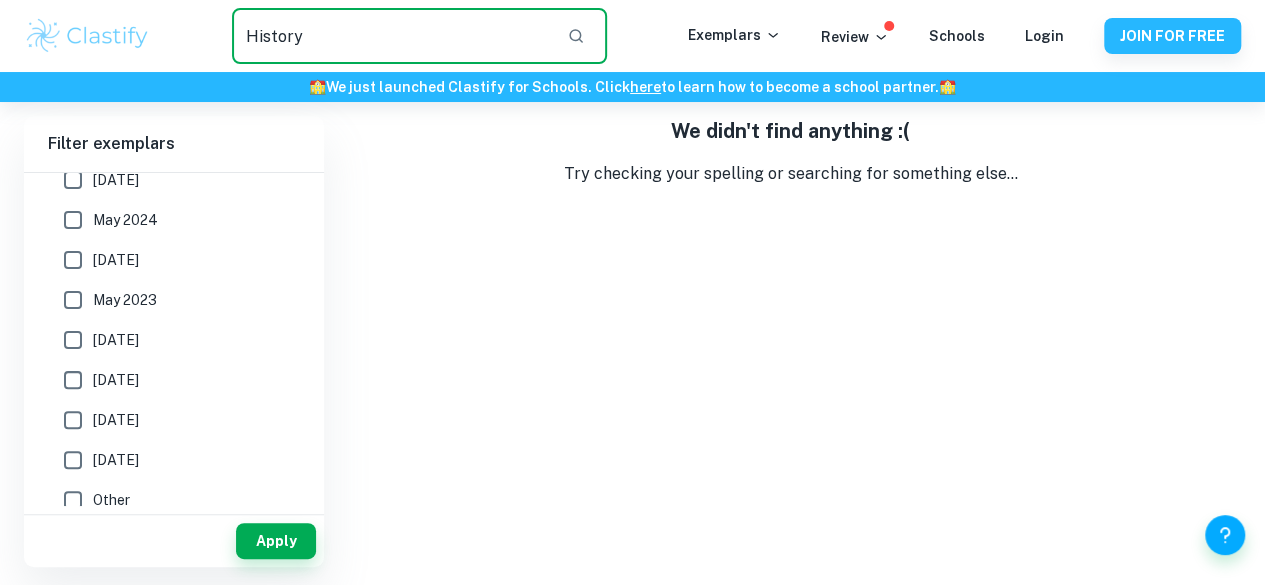 type on "History" 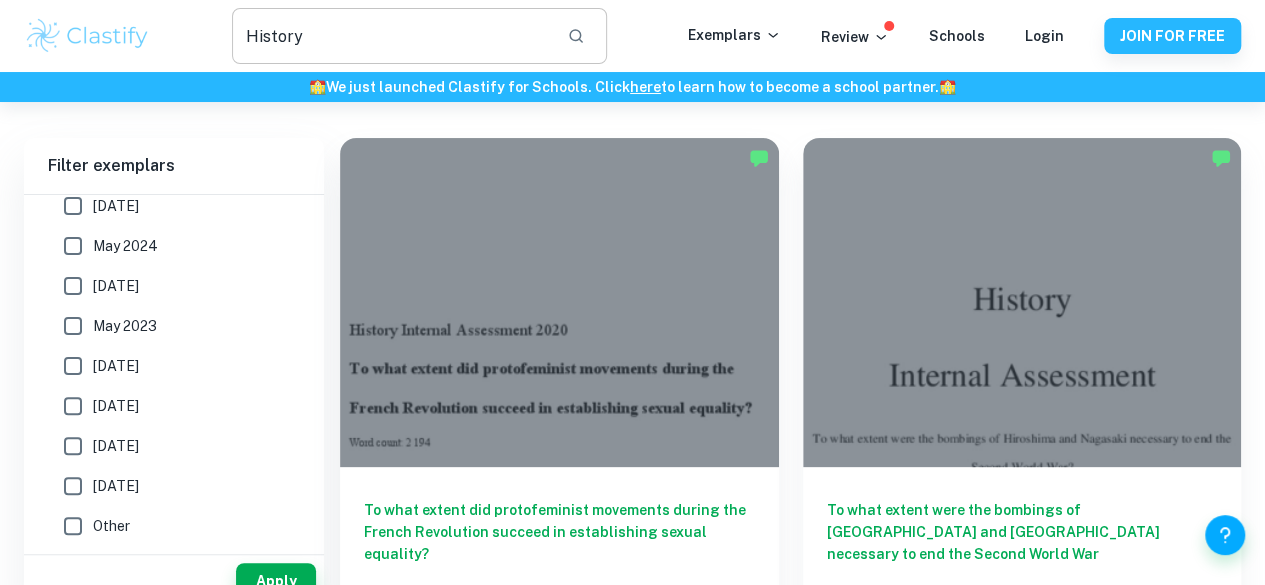 scroll, scrollTop: 120, scrollLeft: 0, axis: vertical 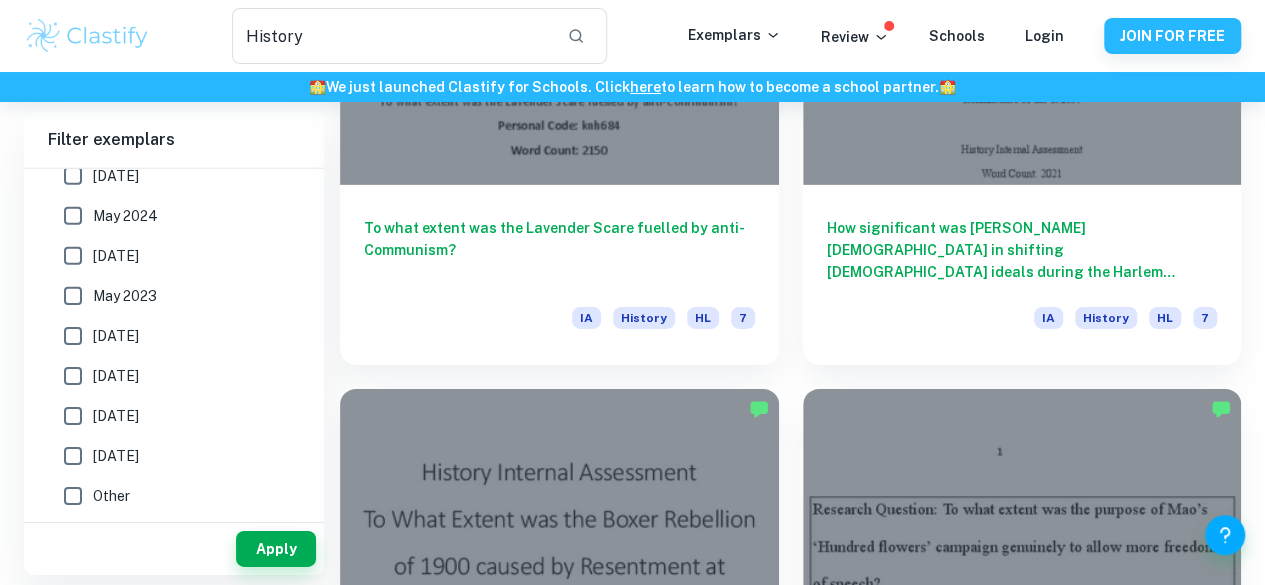 click on "2" at bounding box center (734, 3603) 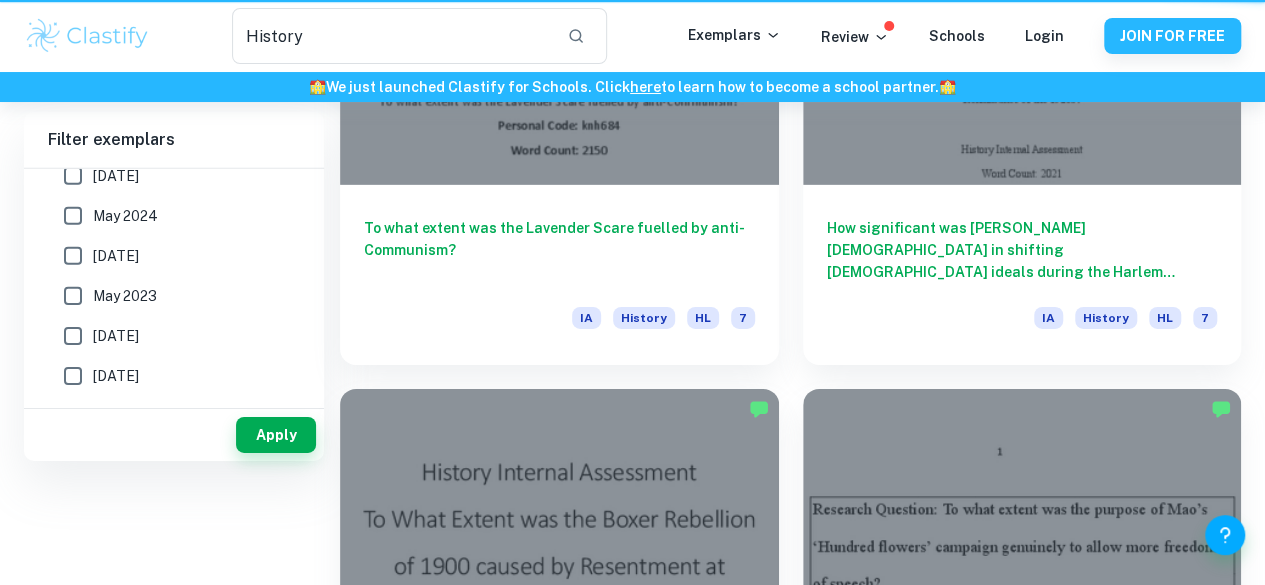 scroll, scrollTop: 0, scrollLeft: 0, axis: both 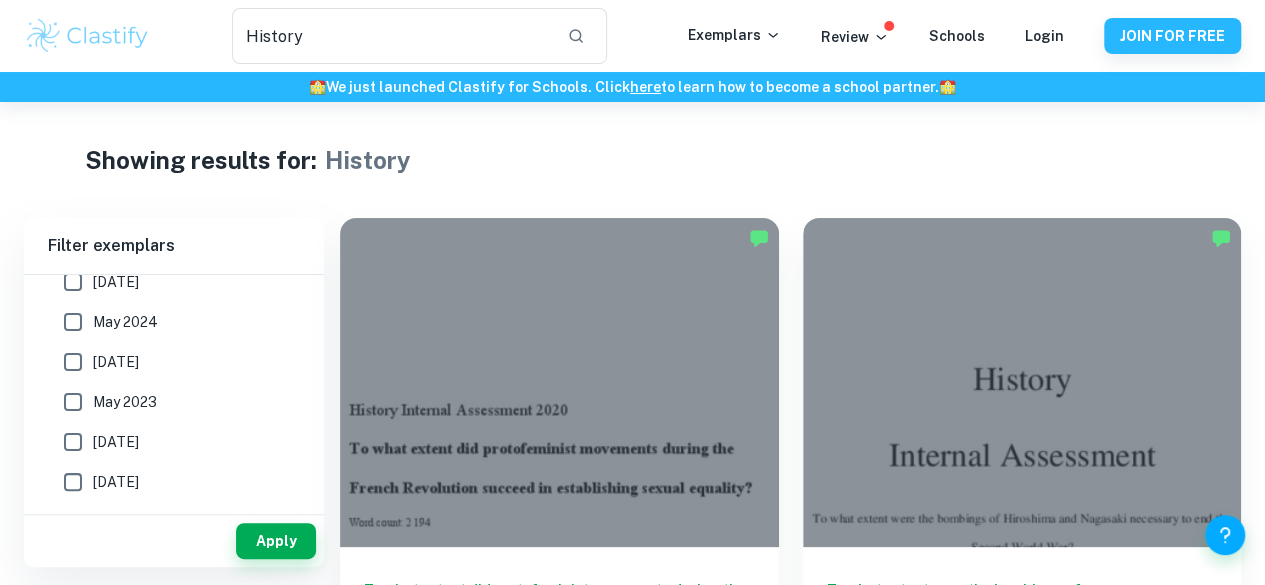 type 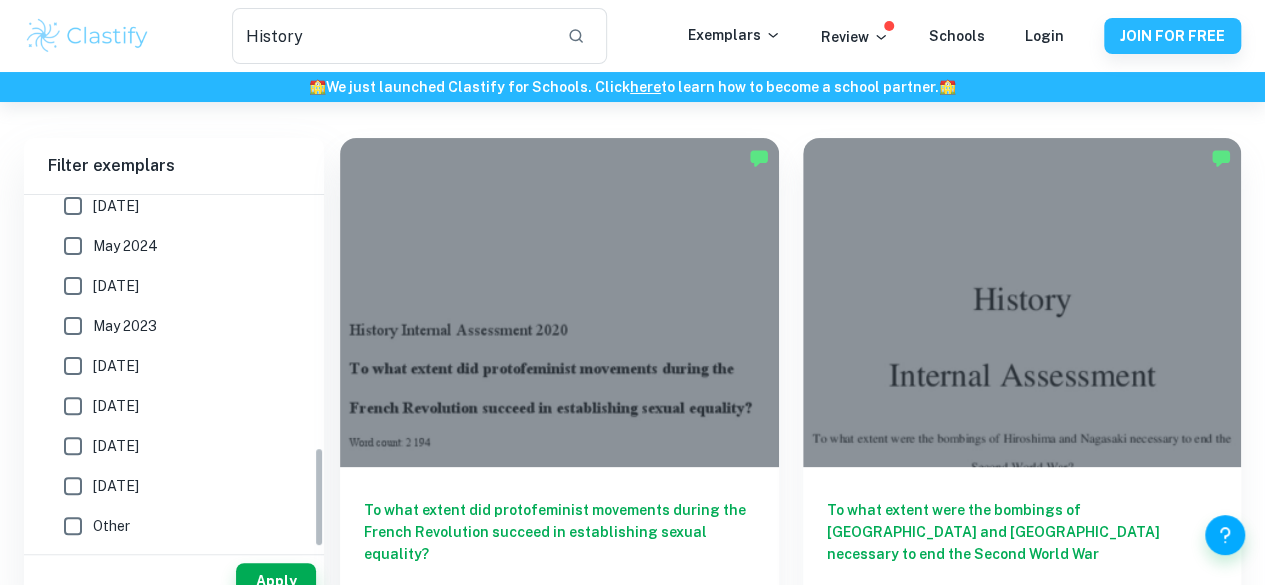 scroll, scrollTop: 120, scrollLeft: 0, axis: vertical 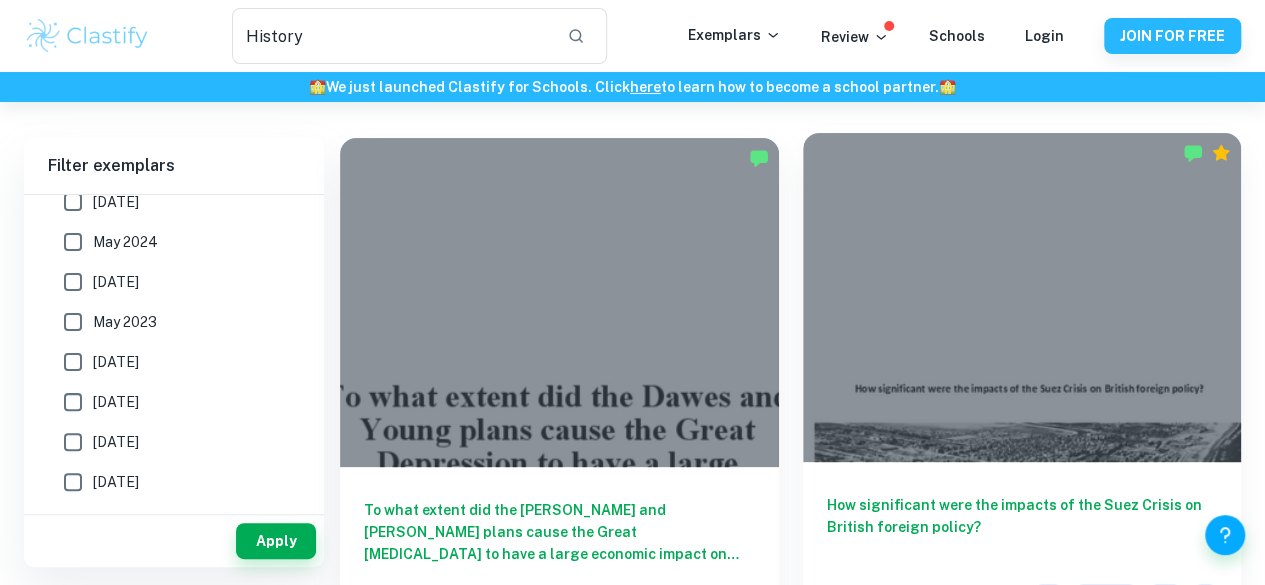 click on "How significant were the impacts of the Suez Crisis on British foreign policy?" at bounding box center [1022, 527] 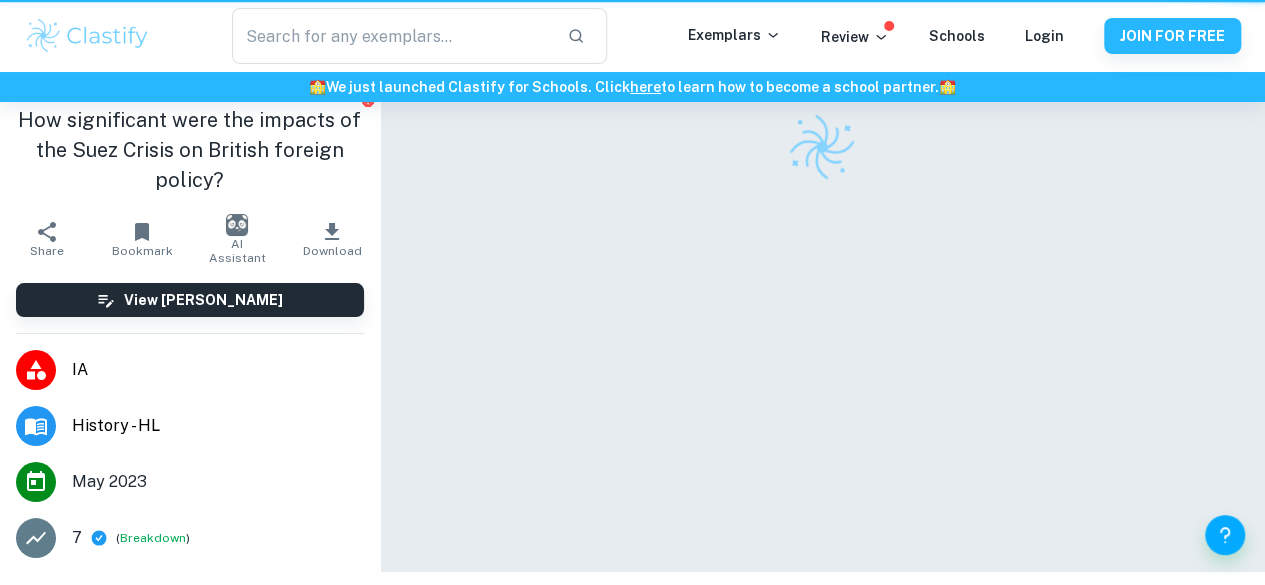 scroll, scrollTop: 0, scrollLeft: 0, axis: both 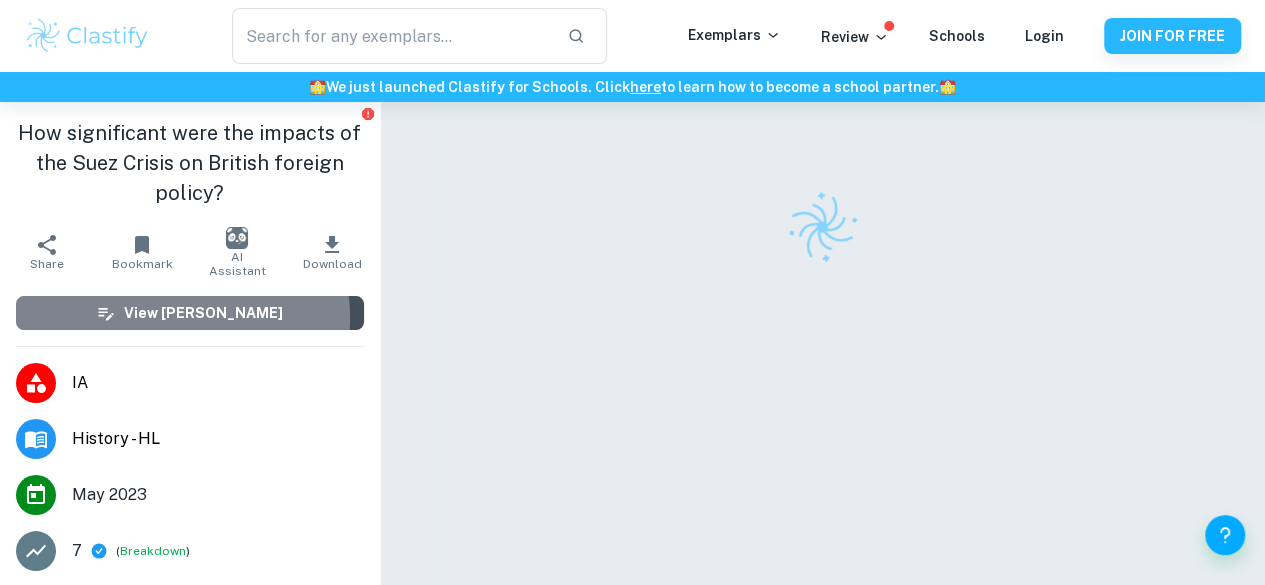 click on "View [PERSON_NAME]" at bounding box center [203, 313] 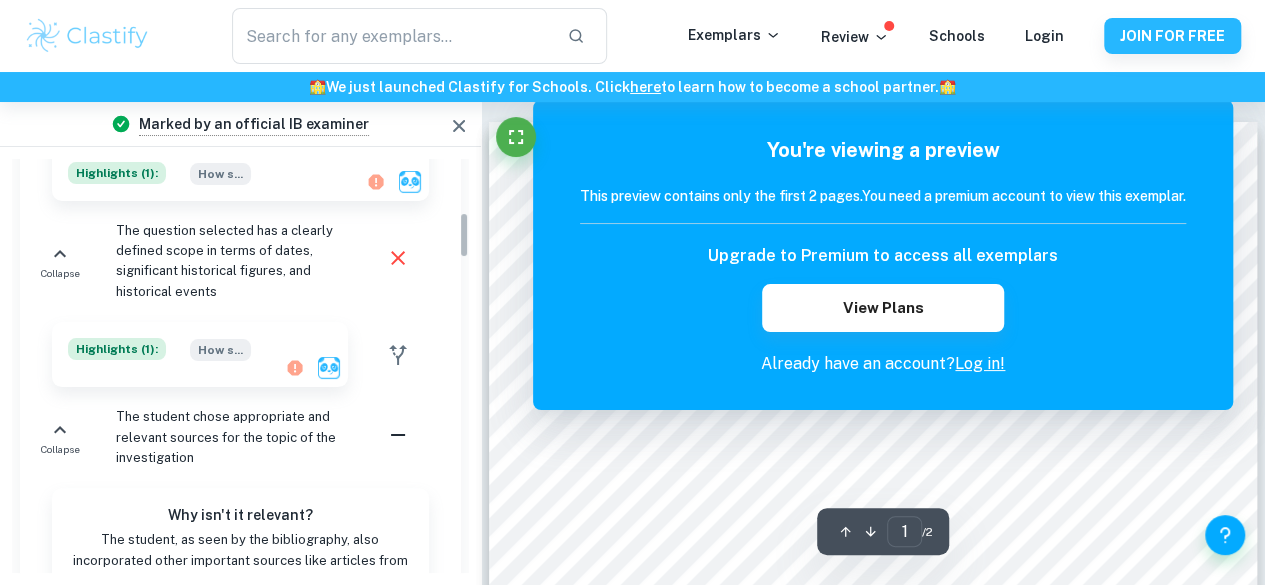 drag, startPoint x: 460, startPoint y: 182, endPoint x: 448, endPoint y: 238, distance: 57.271286 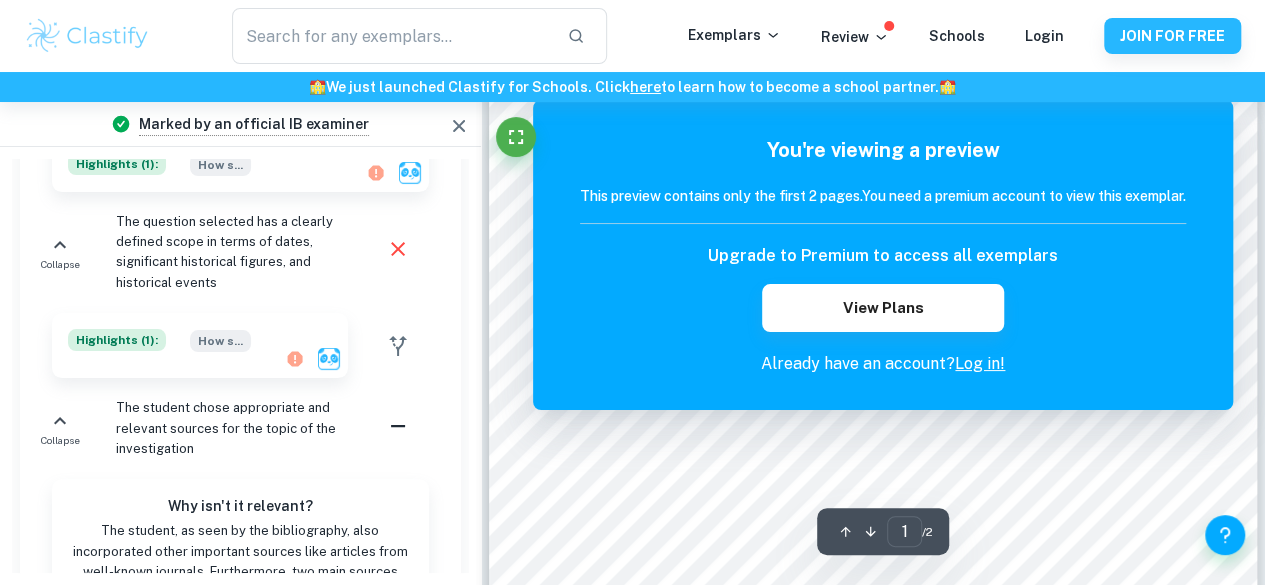scroll, scrollTop: 0, scrollLeft: 0, axis: both 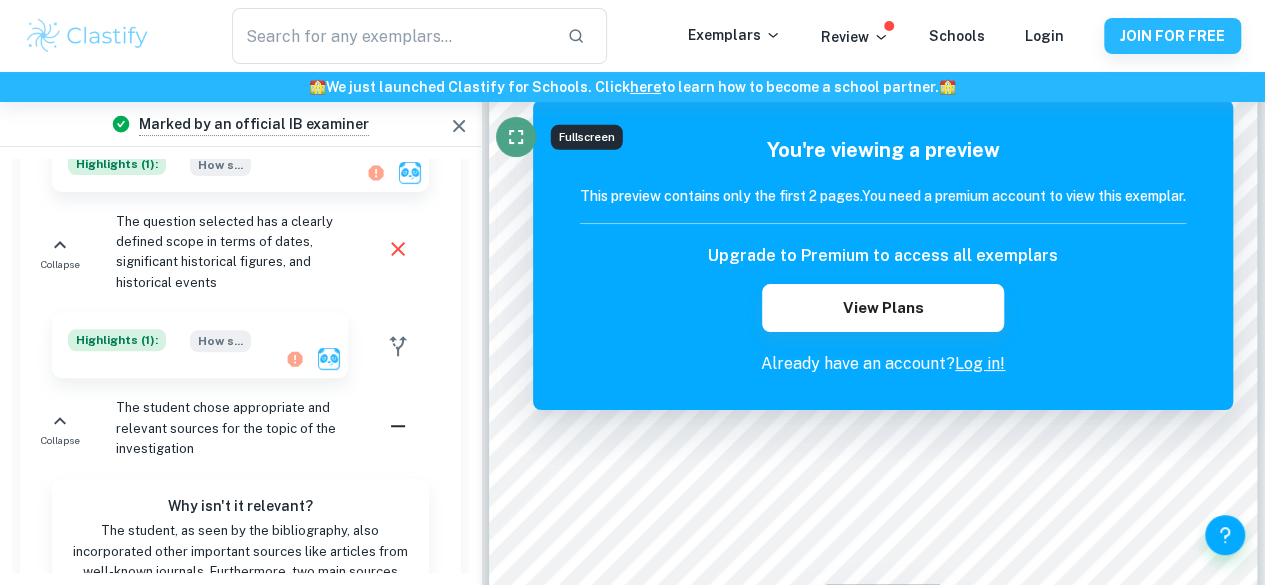 click 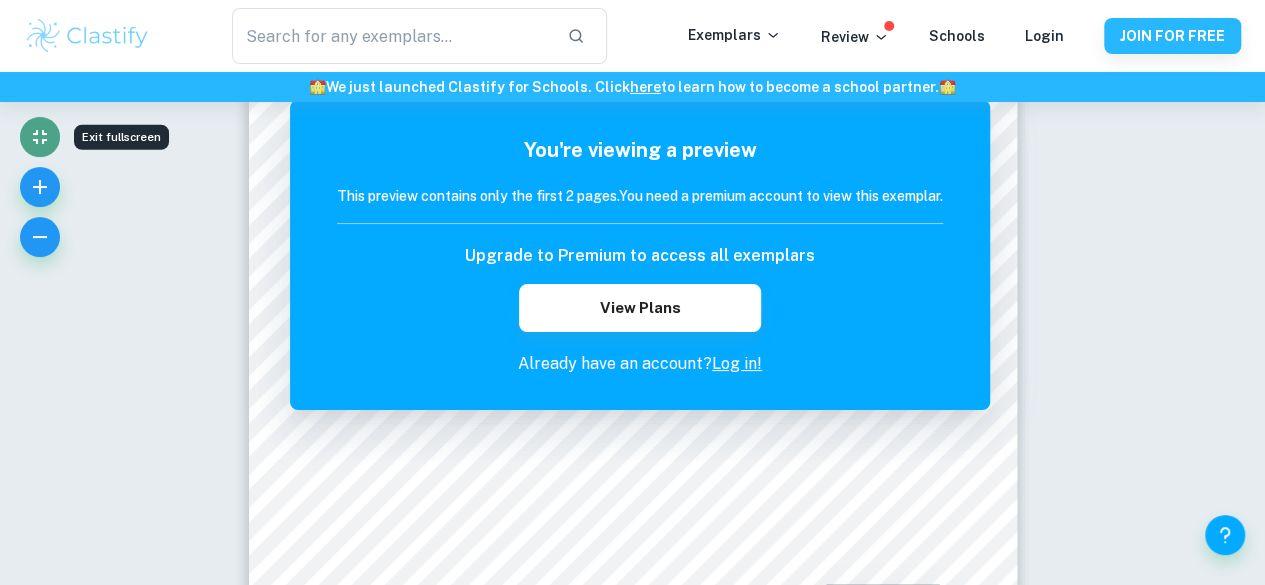 click 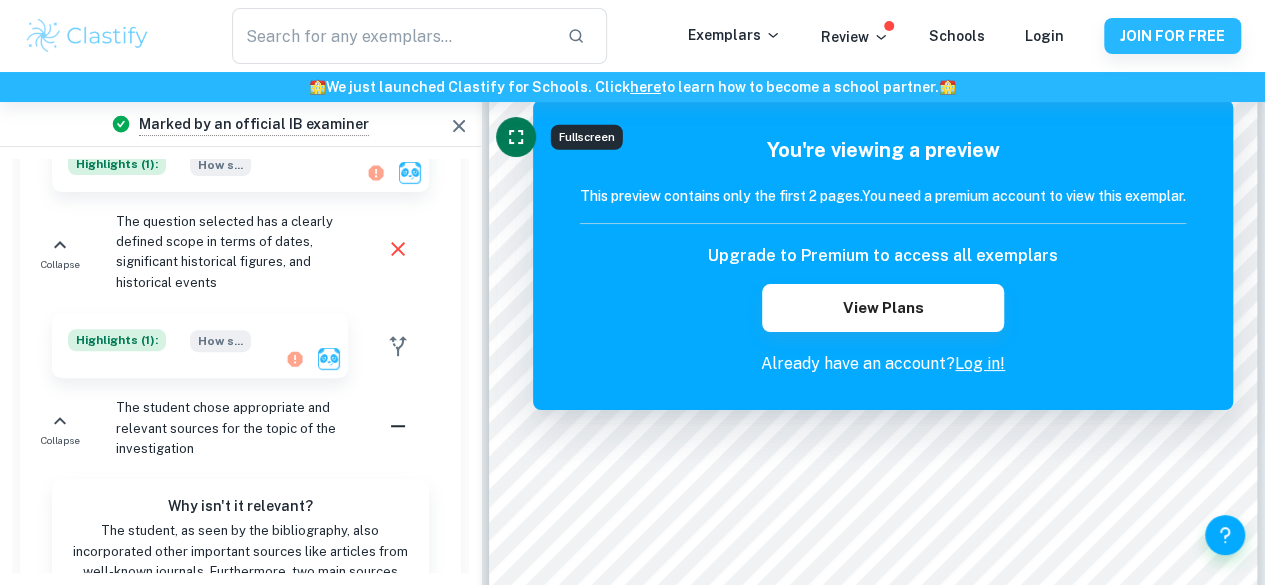type on "History" 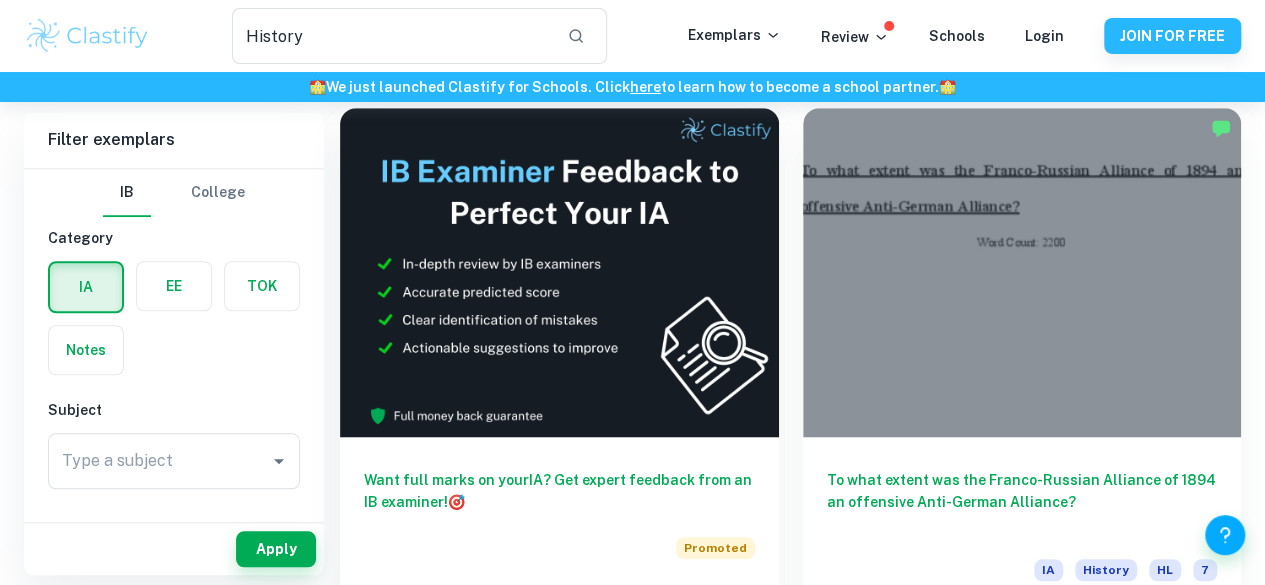 scroll, scrollTop: 720, scrollLeft: 0, axis: vertical 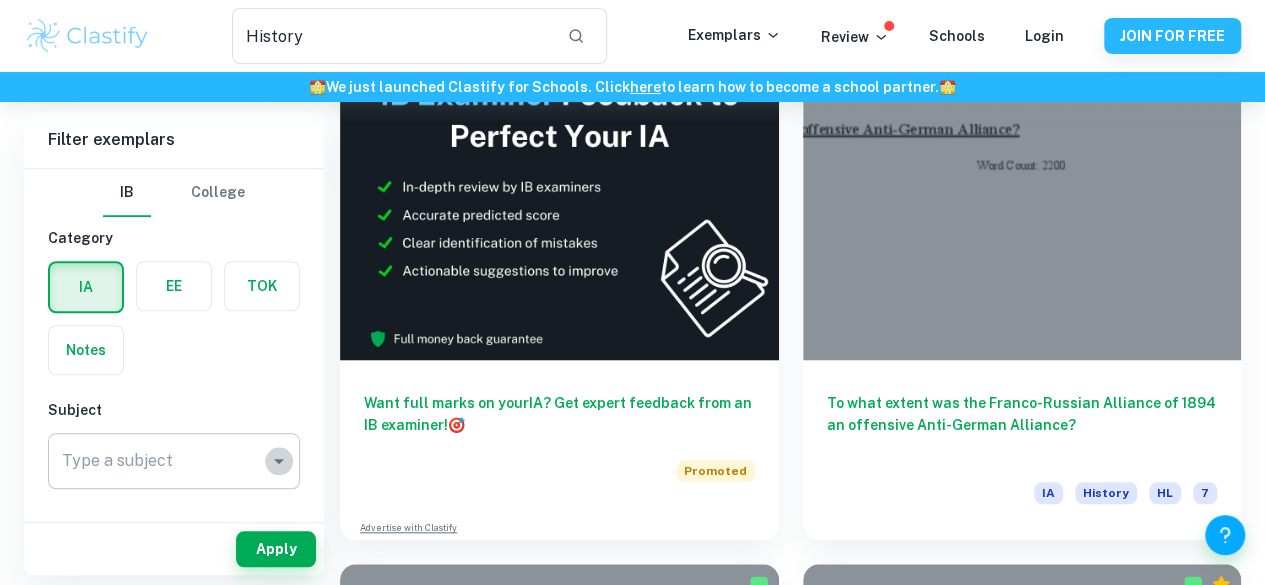 click 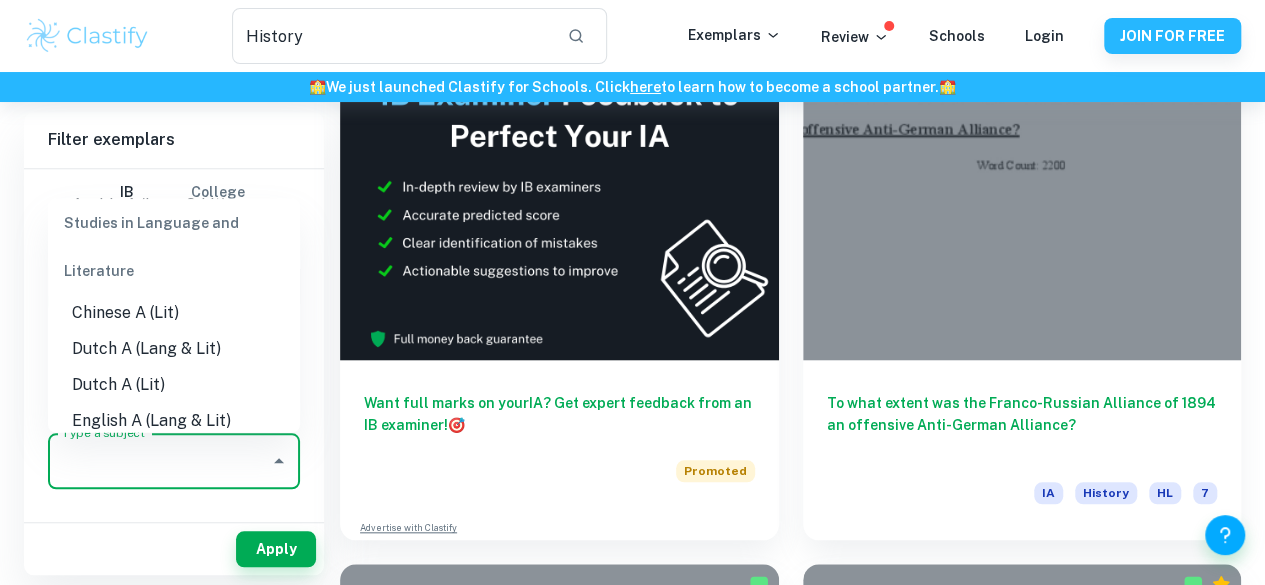 scroll, scrollTop: 0, scrollLeft: 0, axis: both 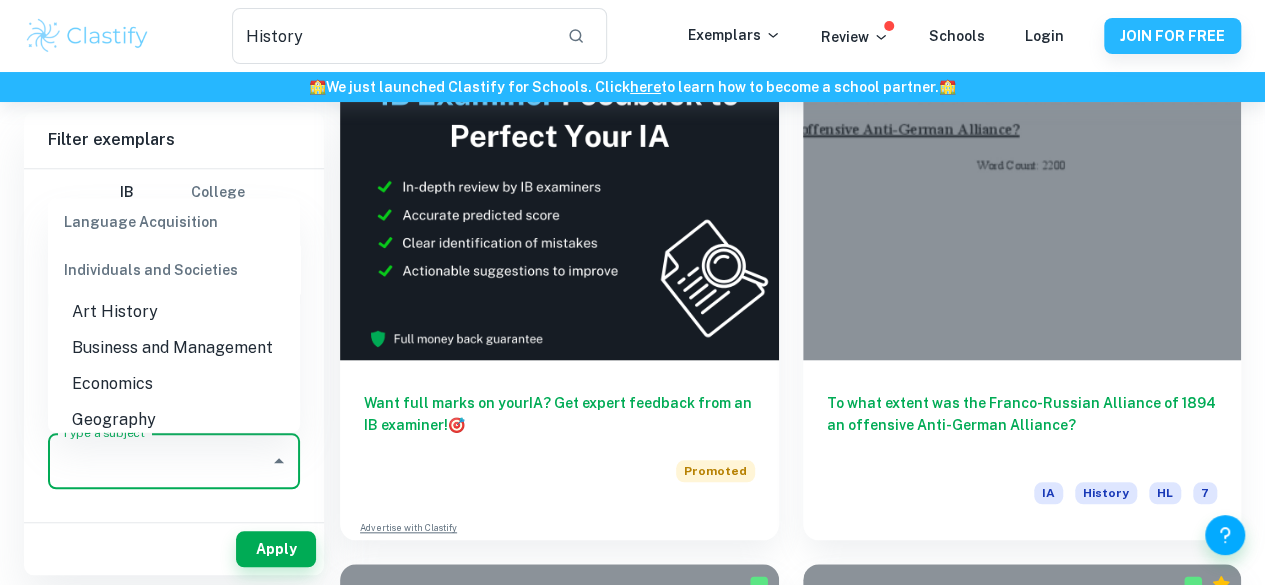 click on "Business and Management" at bounding box center (174, 347) 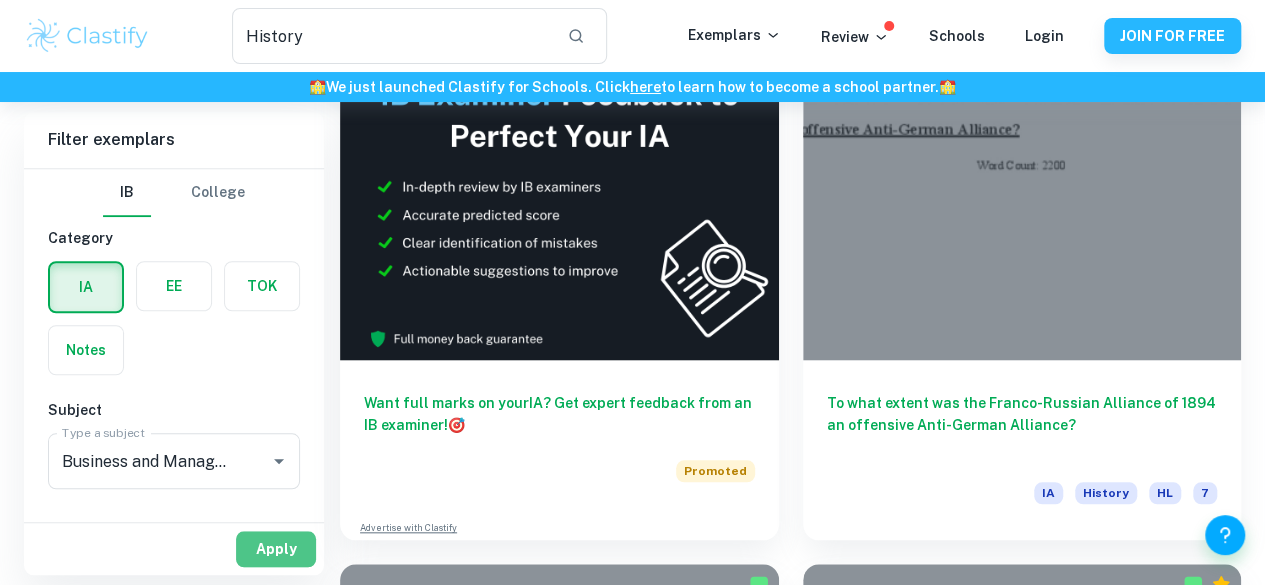 click on "Apply" at bounding box center [276, 549] 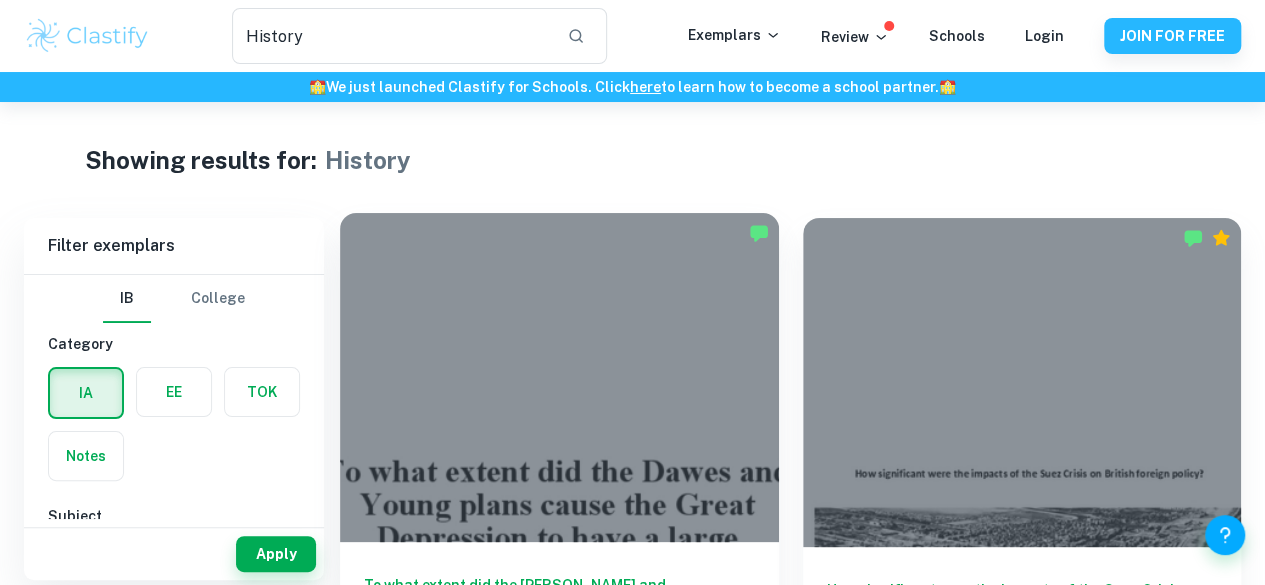 scroll, scrollTop: 40, scrollLeft: 0, axis: vertical 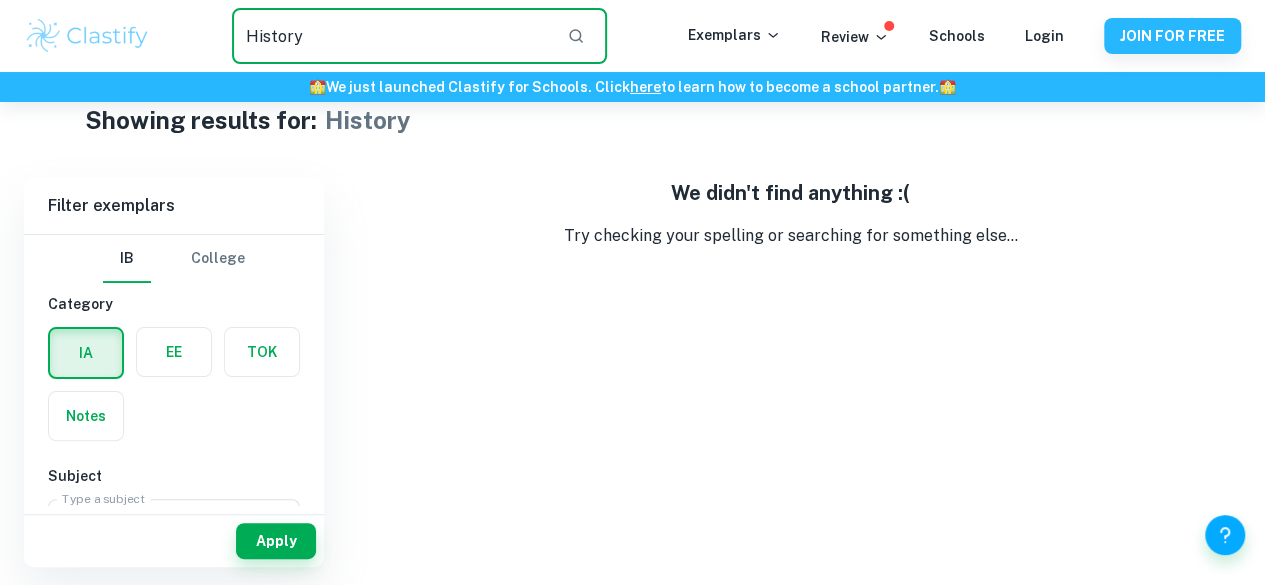 click on "History" at bounding box center [392, 36] 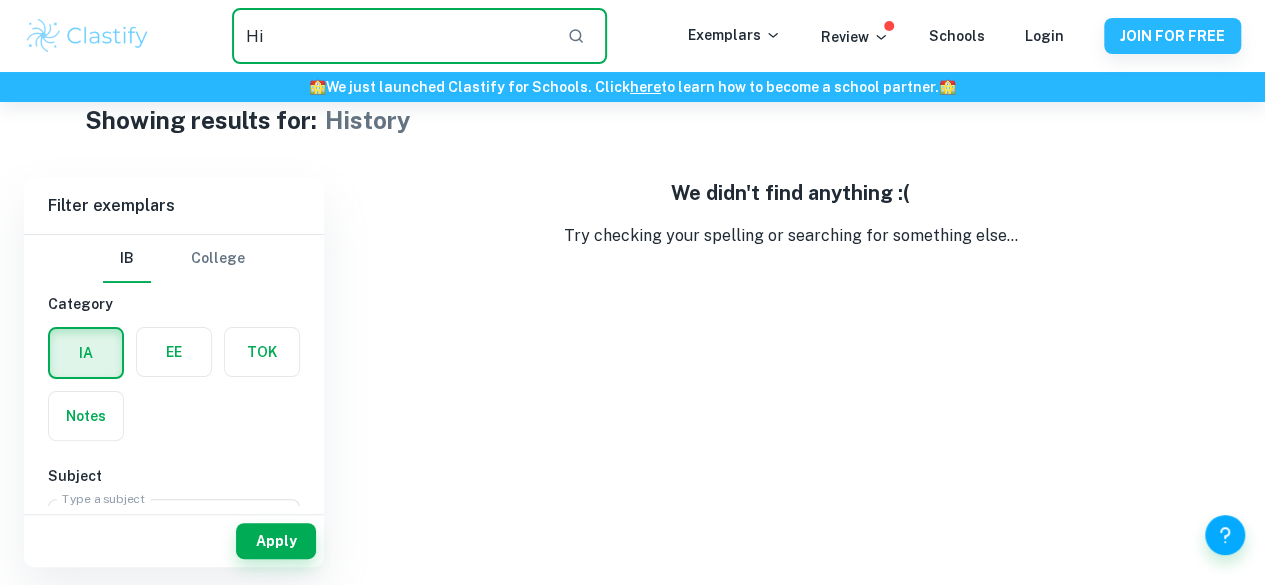 type on "H" 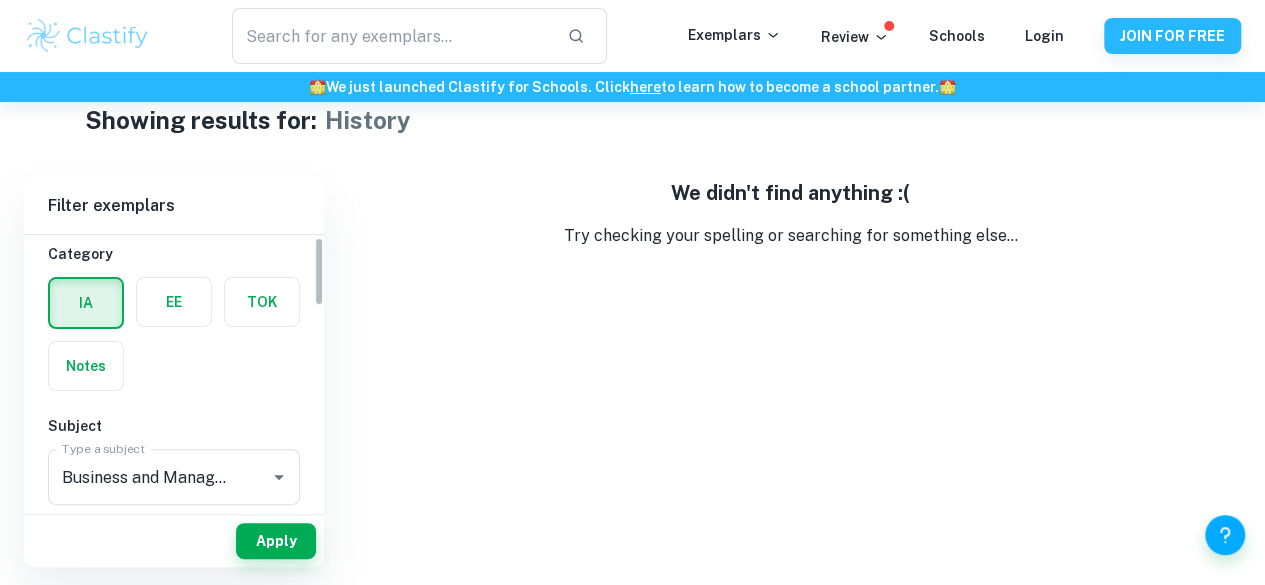 drag, startPoint x: 320, startPoint y: 267, endPoint x: 328, endPoint y: 286, distance: 20.615528 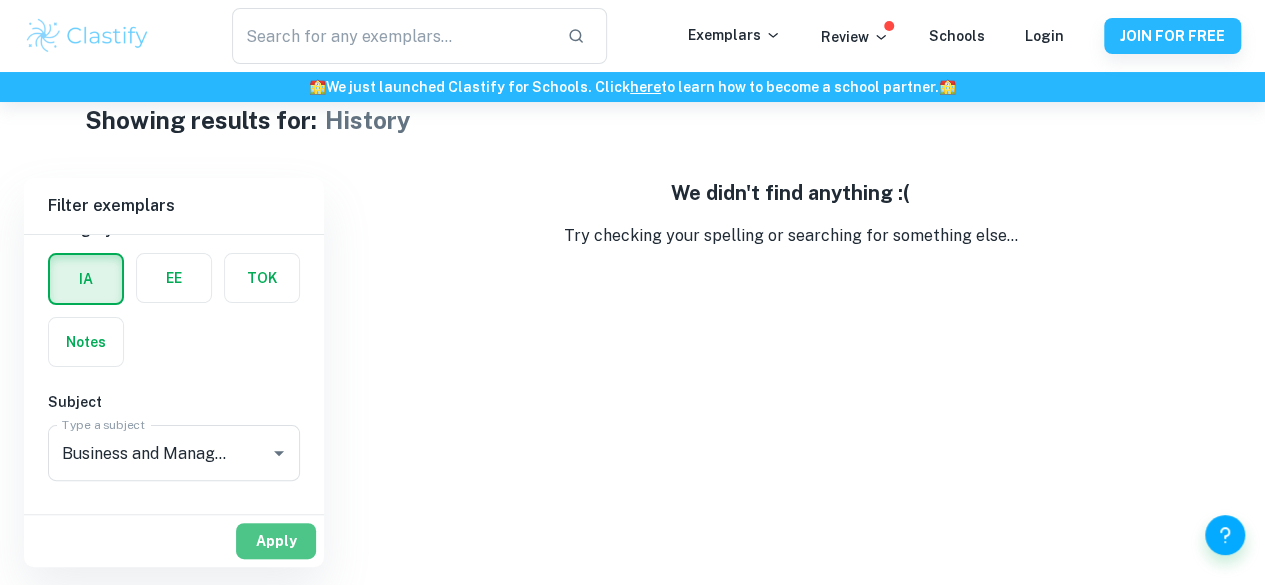 click on "Apply" at bounding box center [276, 541] 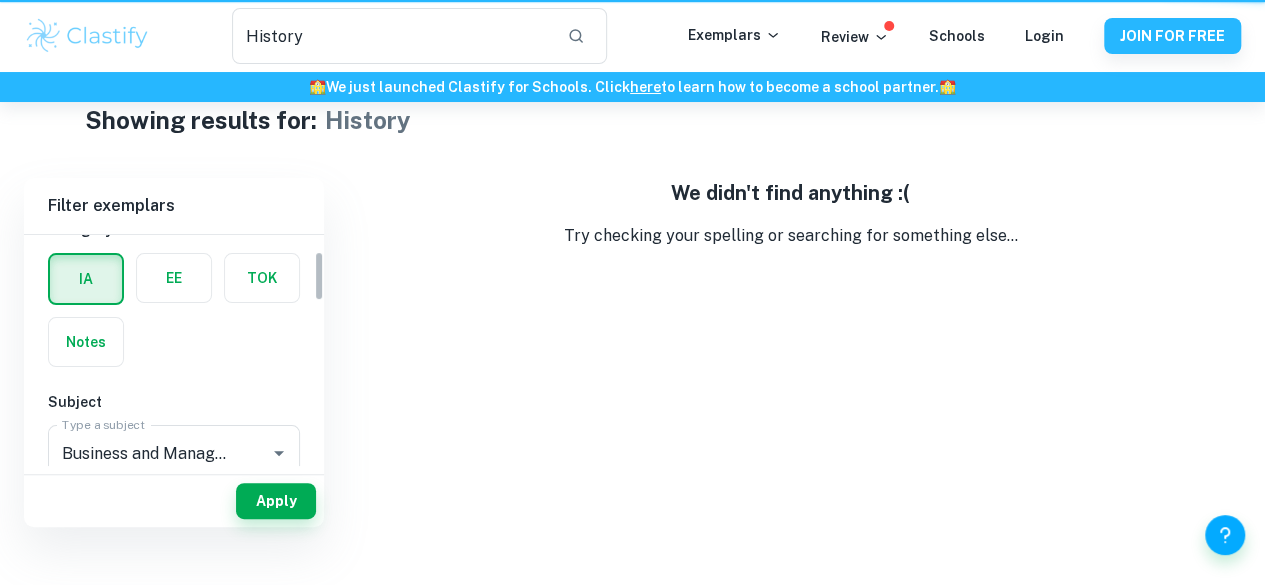 scroll, scrollTop: 0, scrollLeft: 0, axis: both 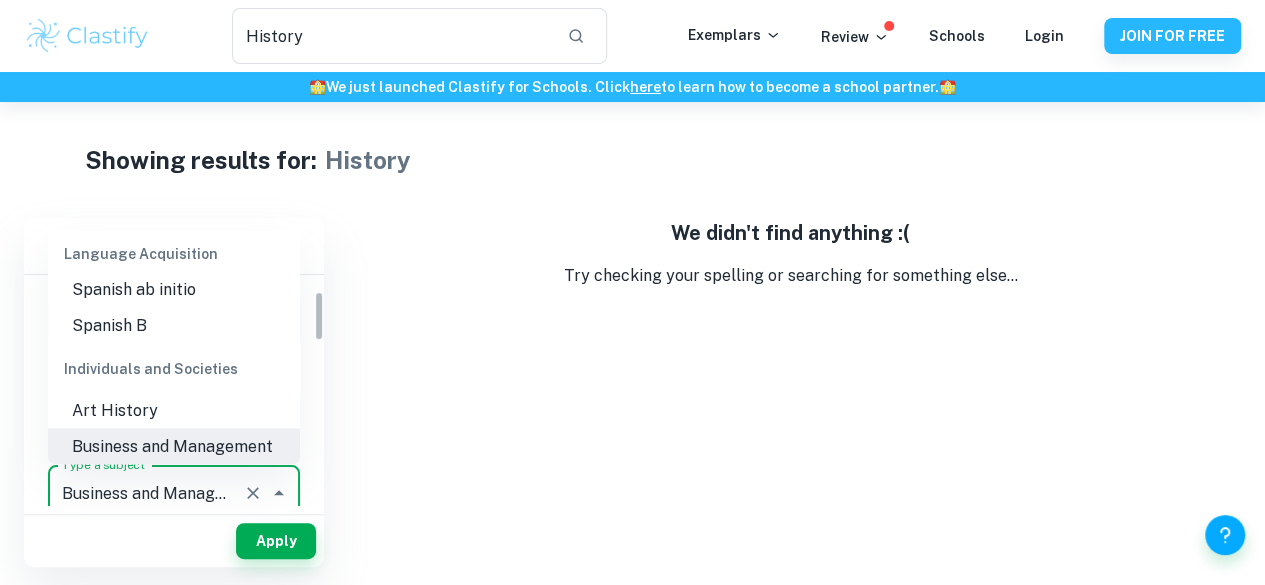 click on "Business and Management" at bounding box center (146, 493) 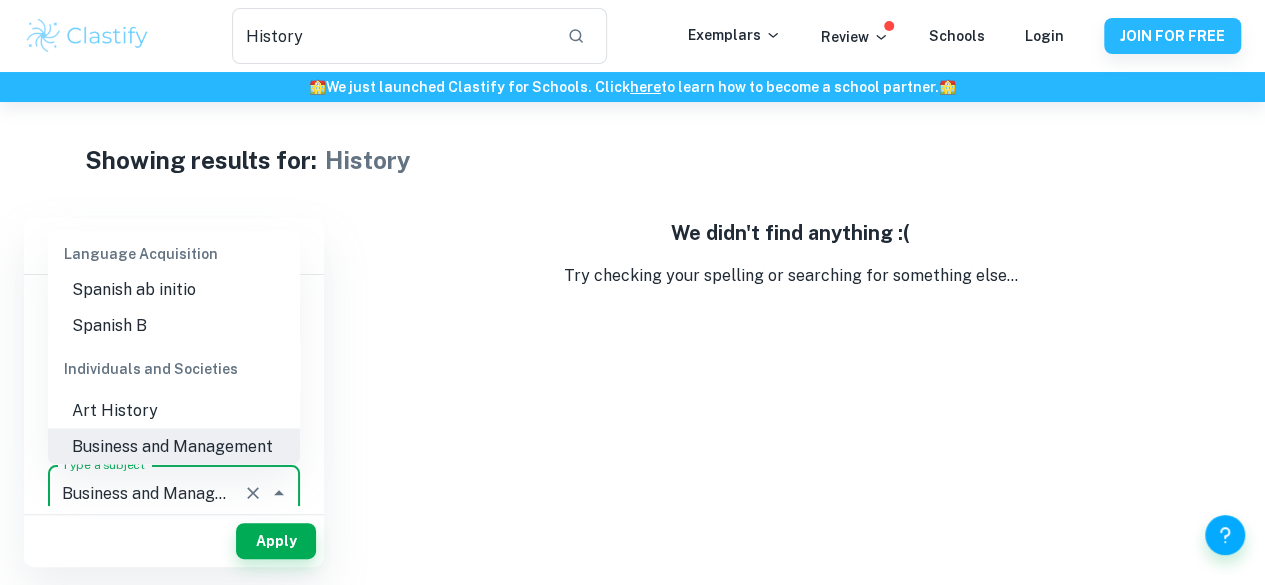 click on "Business and Management" at bounding box center [174, 446] 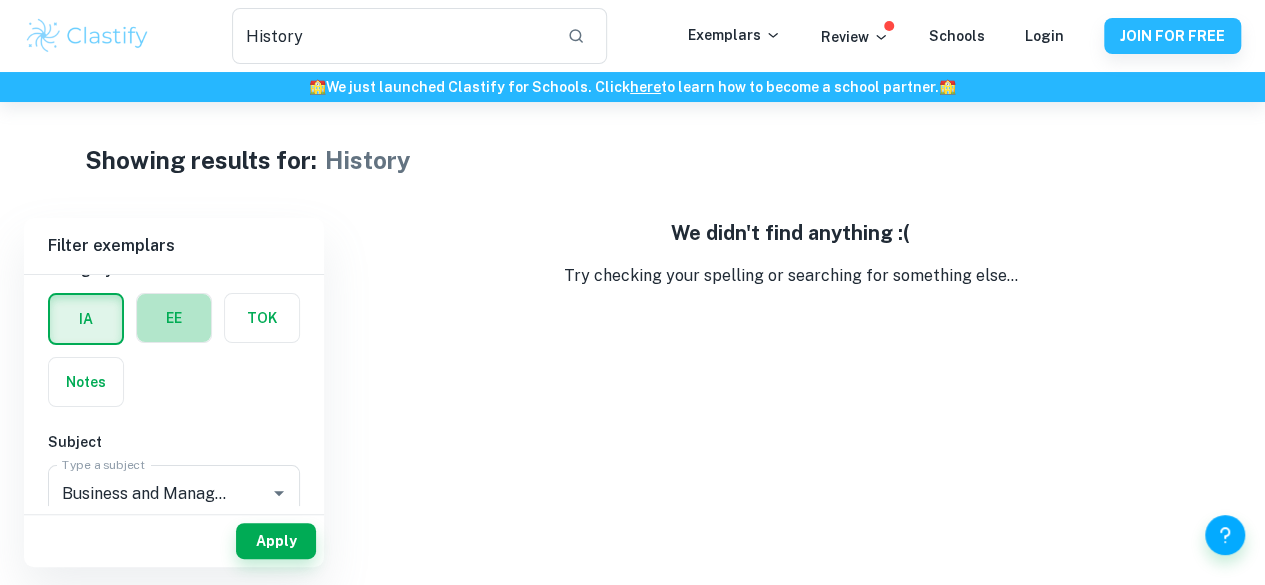 click at bounding box center [174, 318] 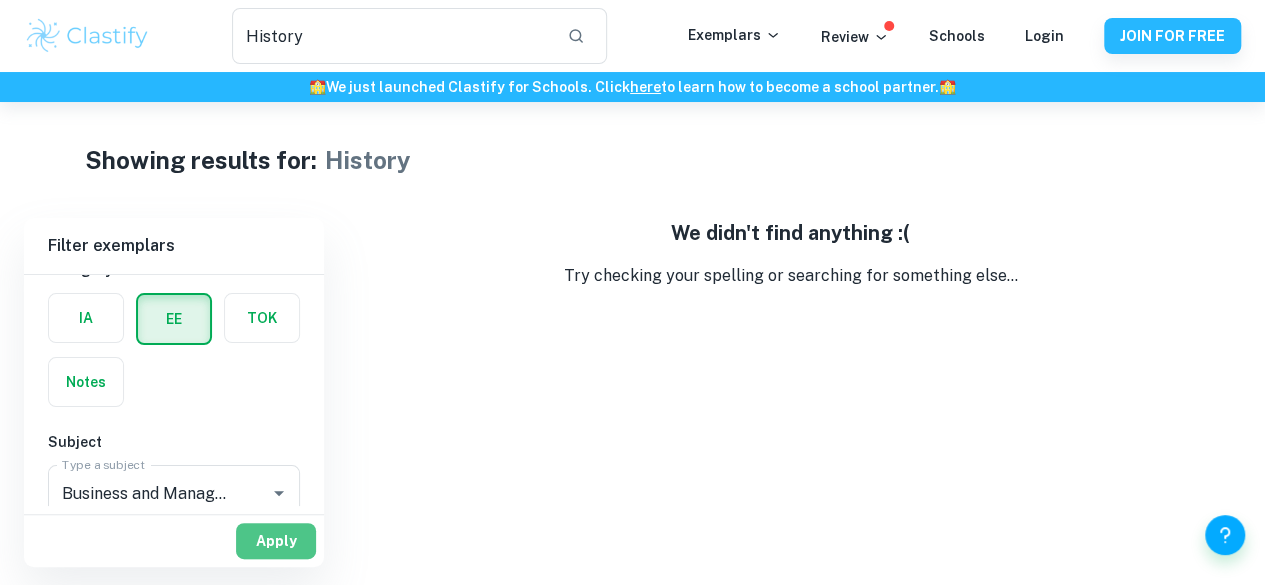 click on "Apply" at bounding box center [276, 541] 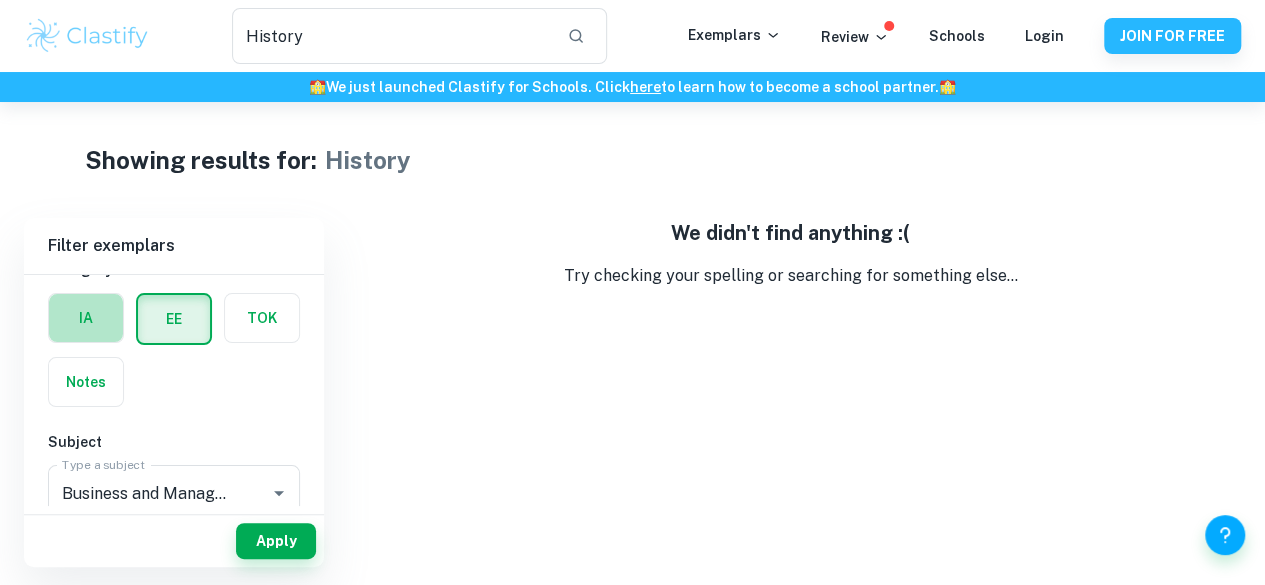 click at bounding box center [86, 318] 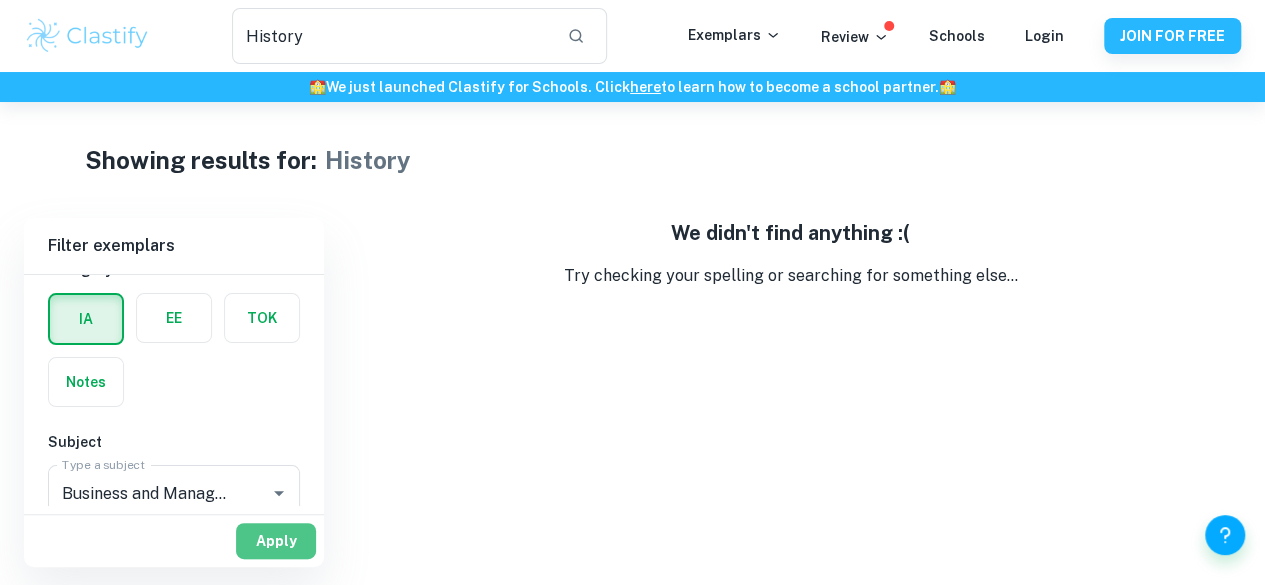click on "Apply" at bounding box center [276, 541] 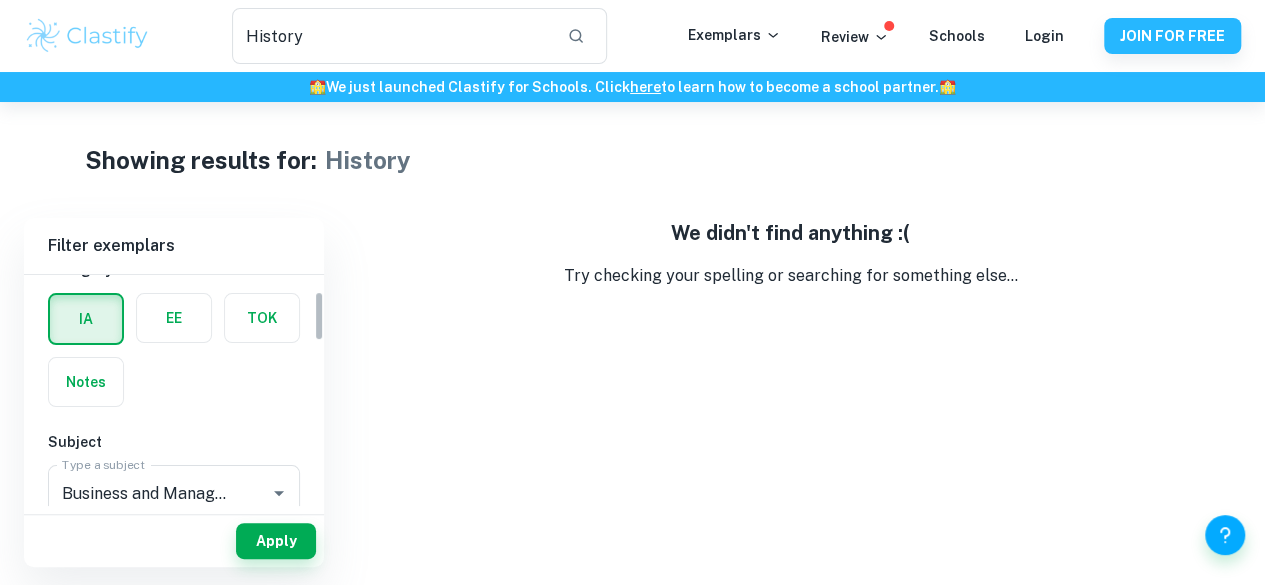 click on "IB College Category IA EE TOK Notes Subject Type a subject Business and Management Type a subject Grade 7 6 5 4 3 2 1 Level HL SL Session [DATE] [DATE] [DATE] [DATE] [DATE] [DATE] [DATE] [DATE] [DATE] [DATE] Other" at bounding box center [174, 390] 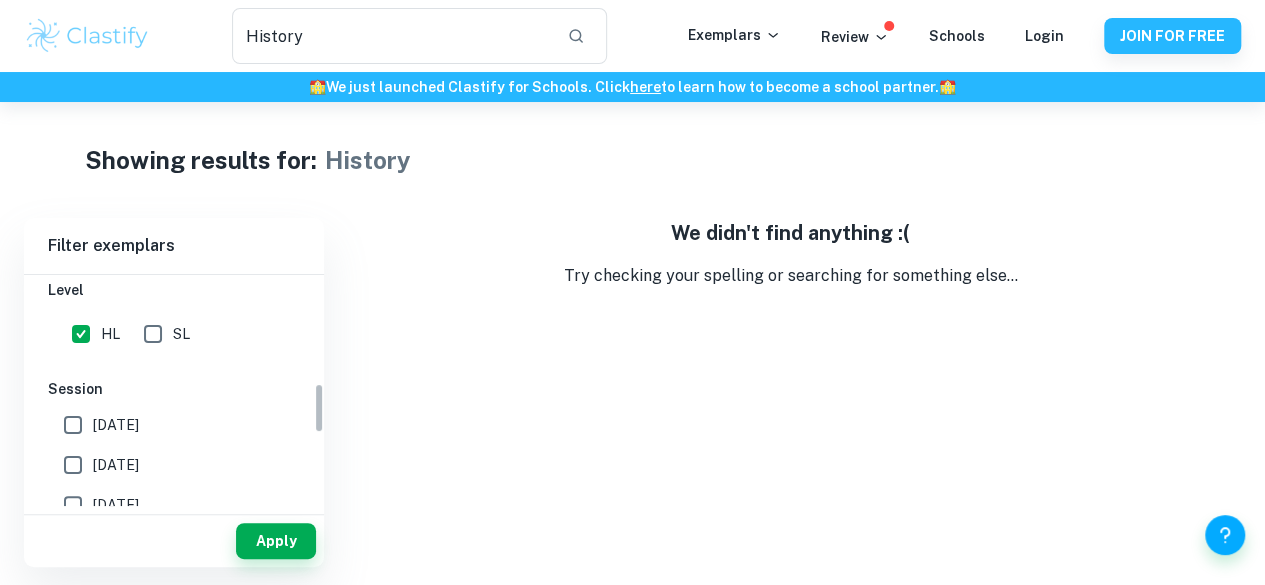 scroll, scrollTop: 501, scrollLeft: 0, axis: vertical 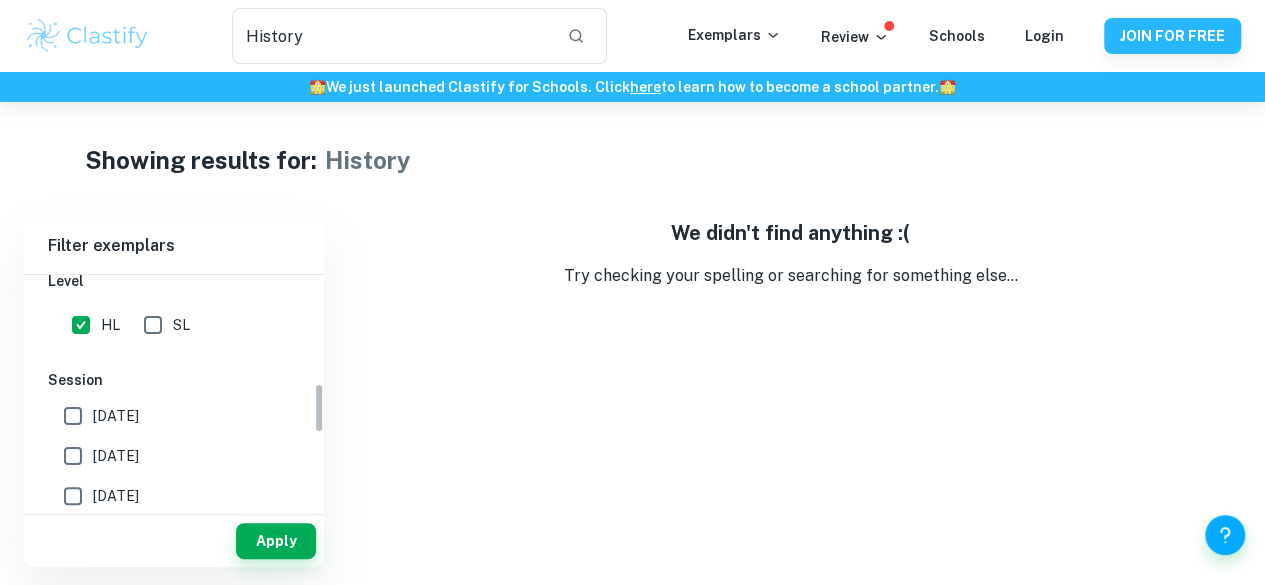 drag, startPoint x: 321, startPoint y: 317, endPoint x: 310, endPoint y: 411, distance: 94.641426 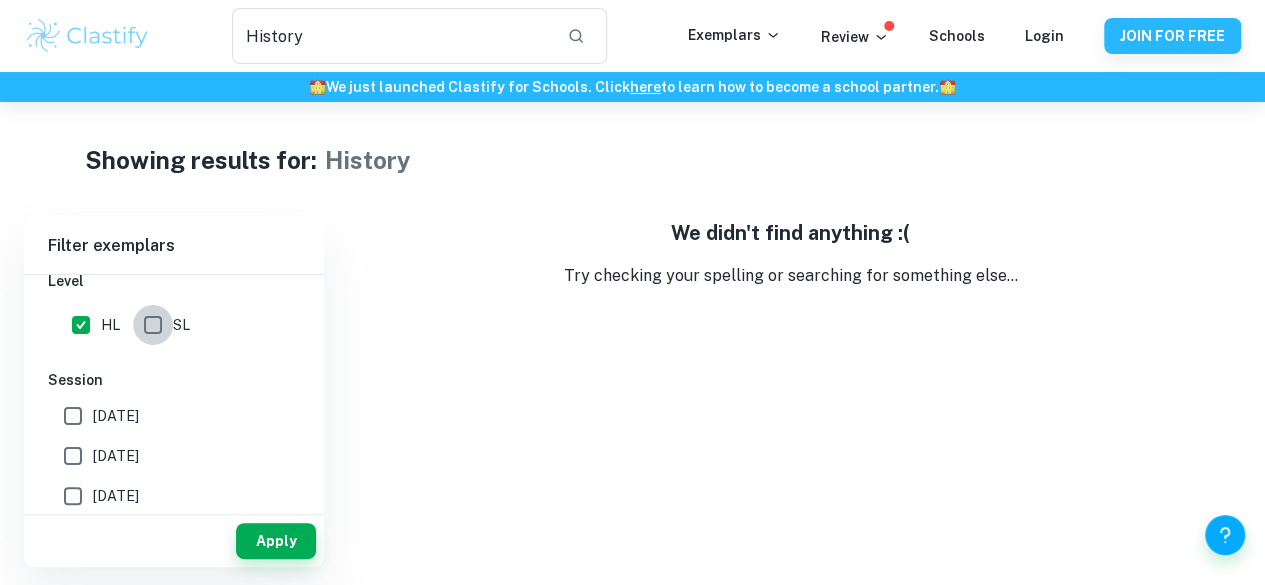 click on "SL" at bounding box center [153, 325] 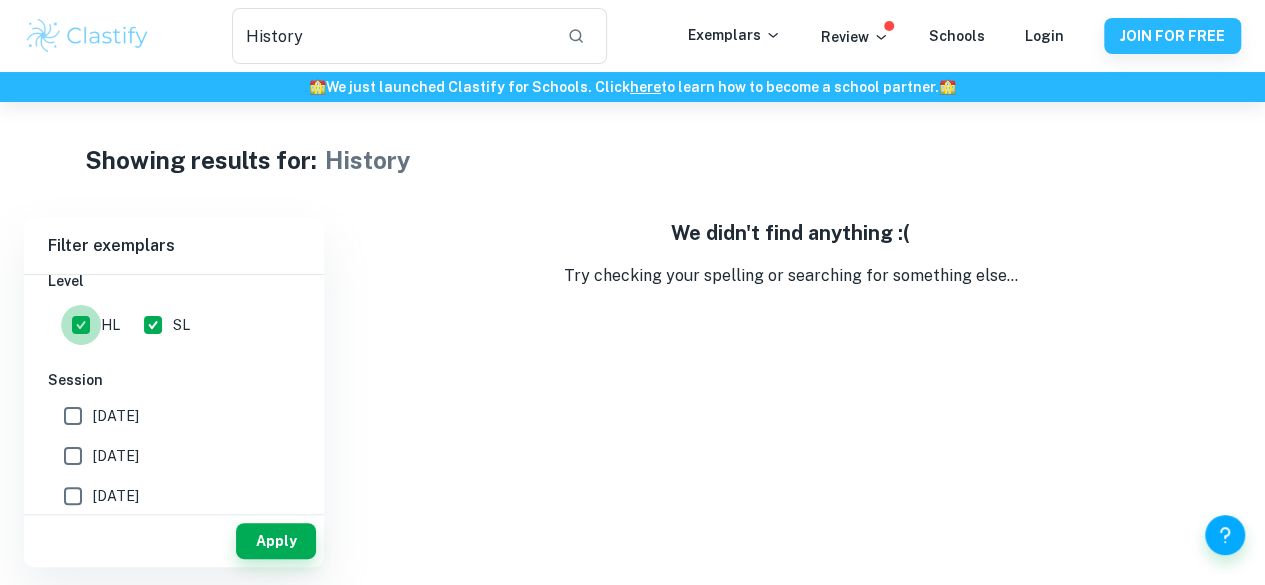 click on "HL" at bounding box center (81, 325) 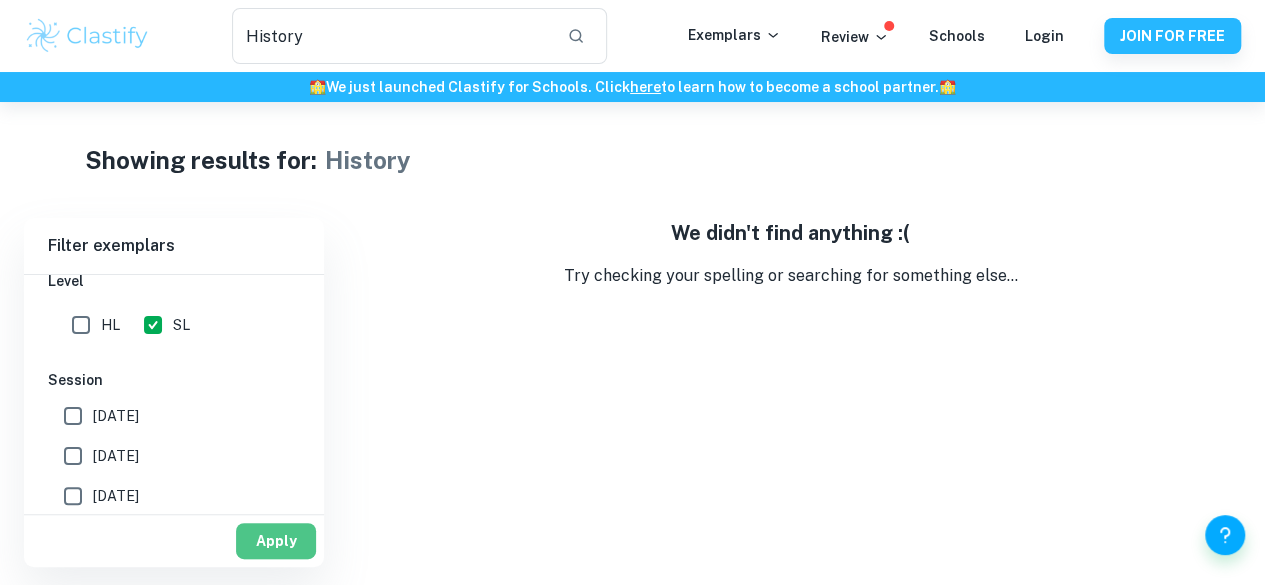 click on "Apply" at bounding box center [276, 541] 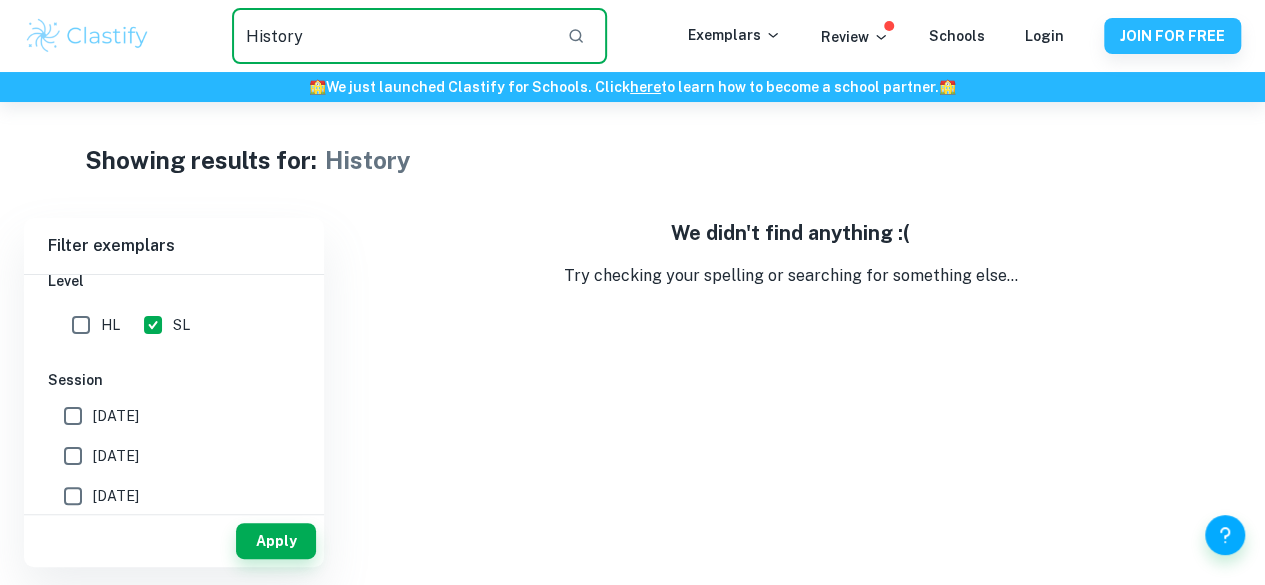 click on "History" at bounding box center (392, 36) 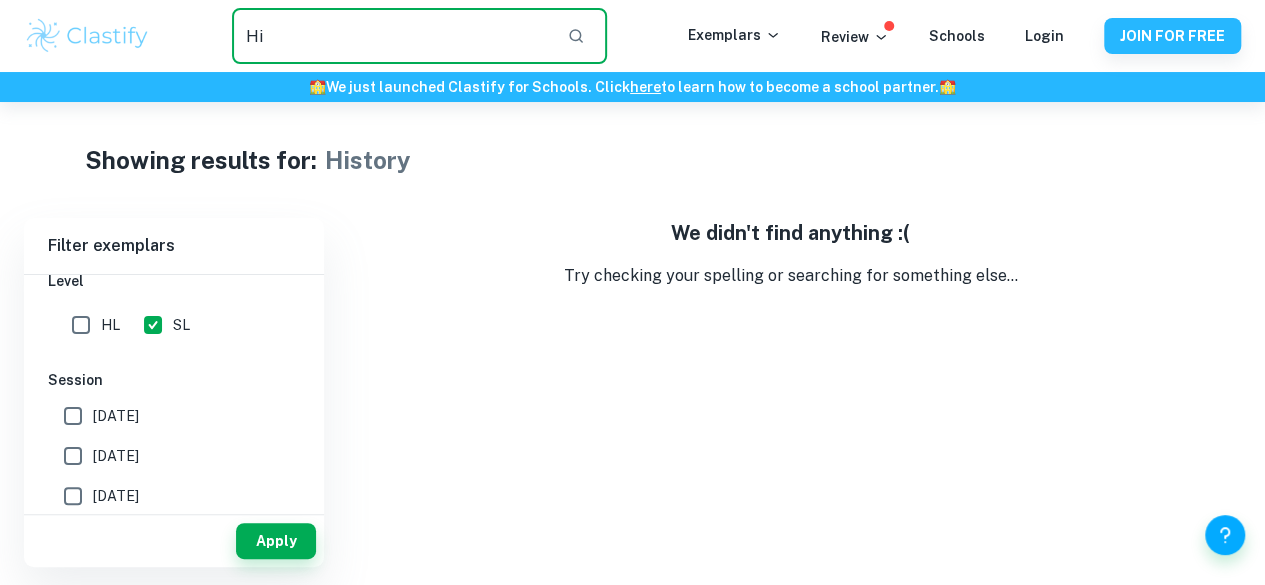 type on "H" 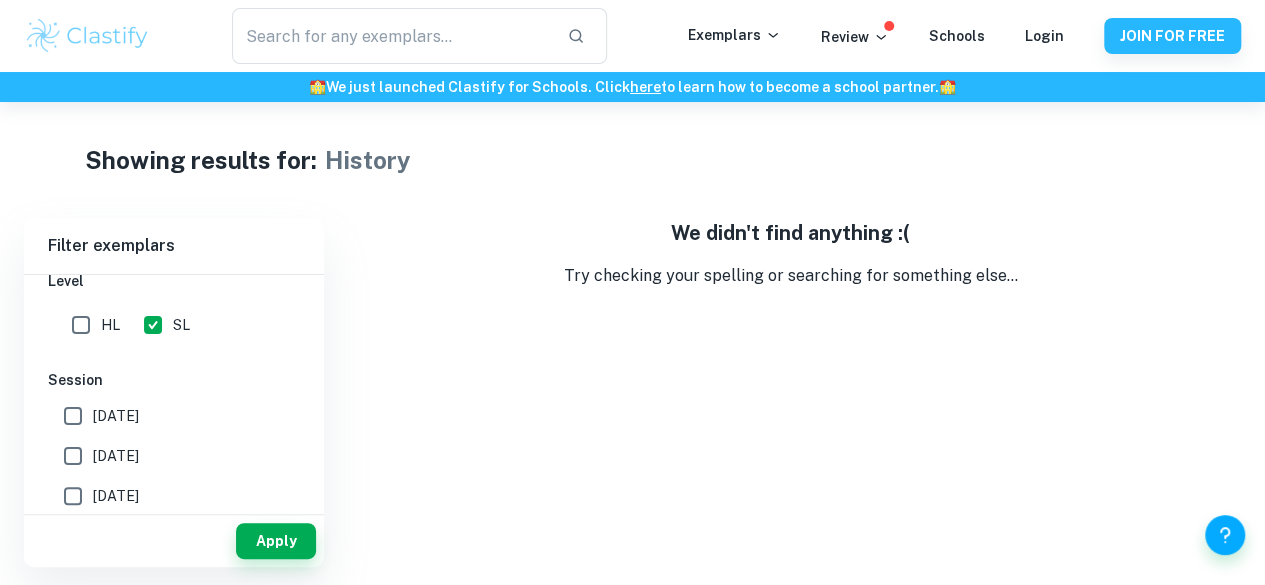click on "We didn't find anything :(" at bounding box center [790, 233] 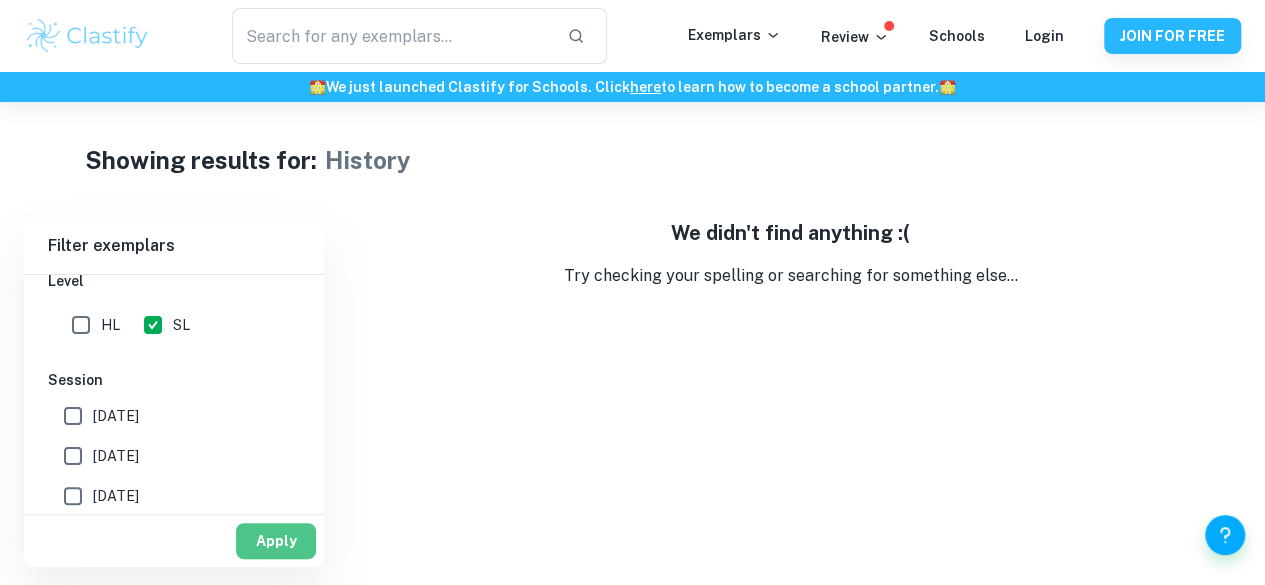 click on "Apply" at bounding box center [276, 541] 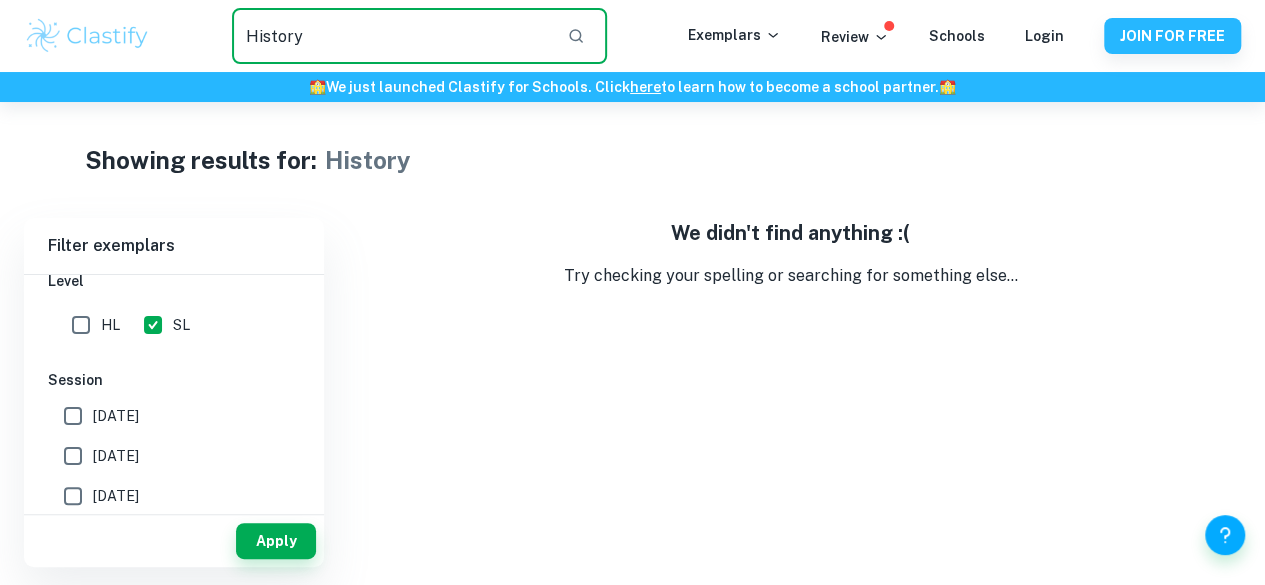 click on "History" at bounding box center [392, 36] 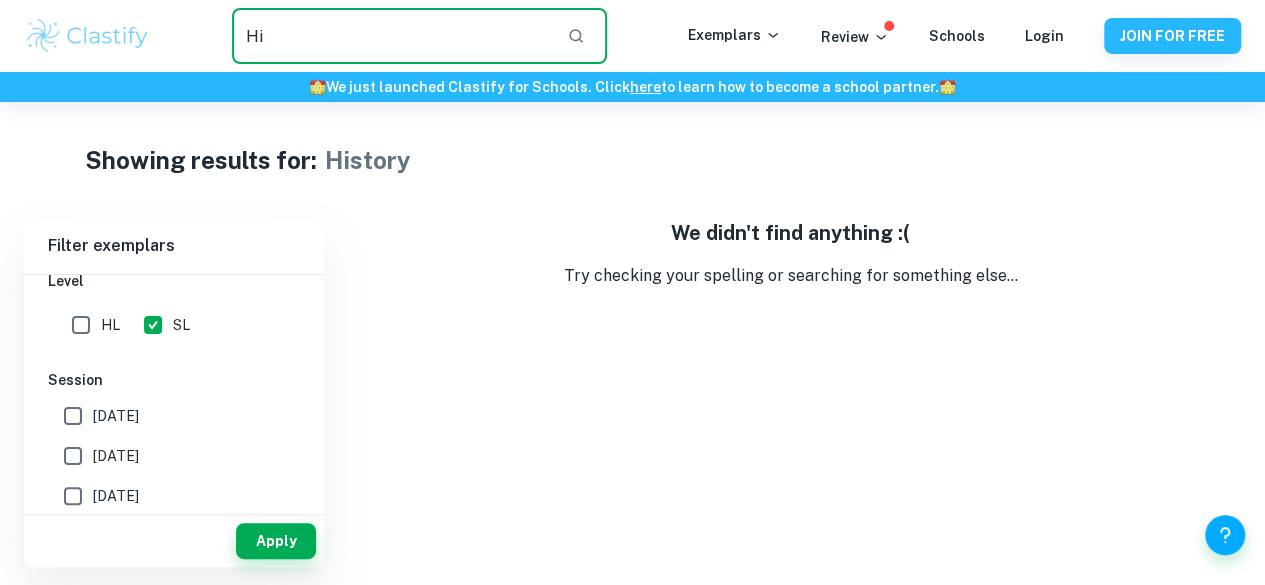 type on "H" 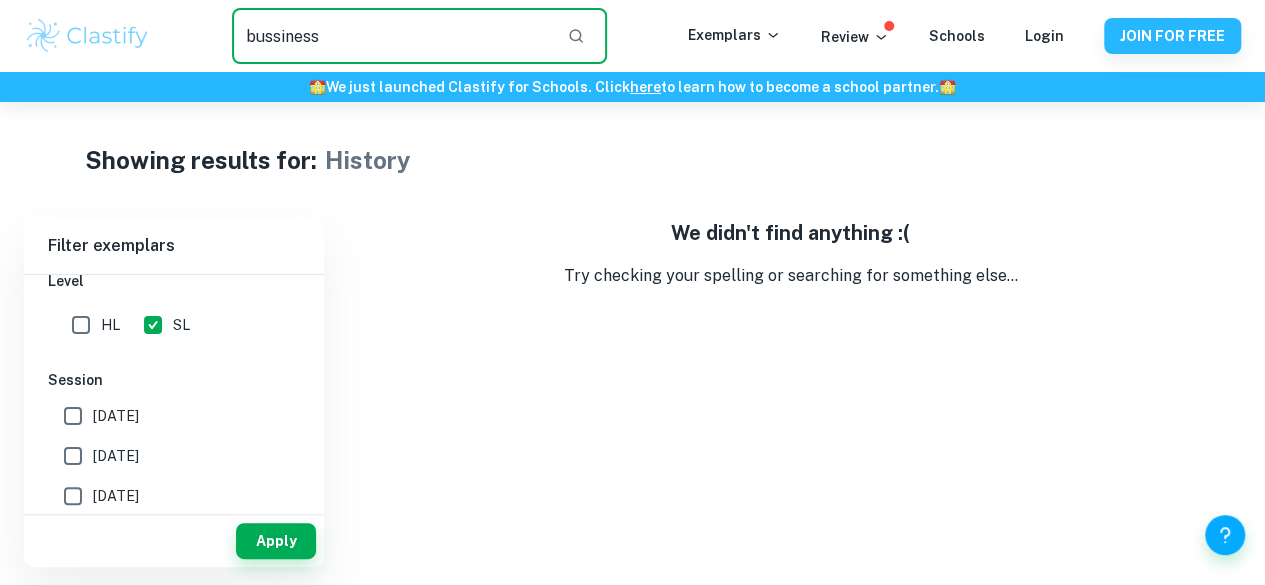 type on "bussiness" 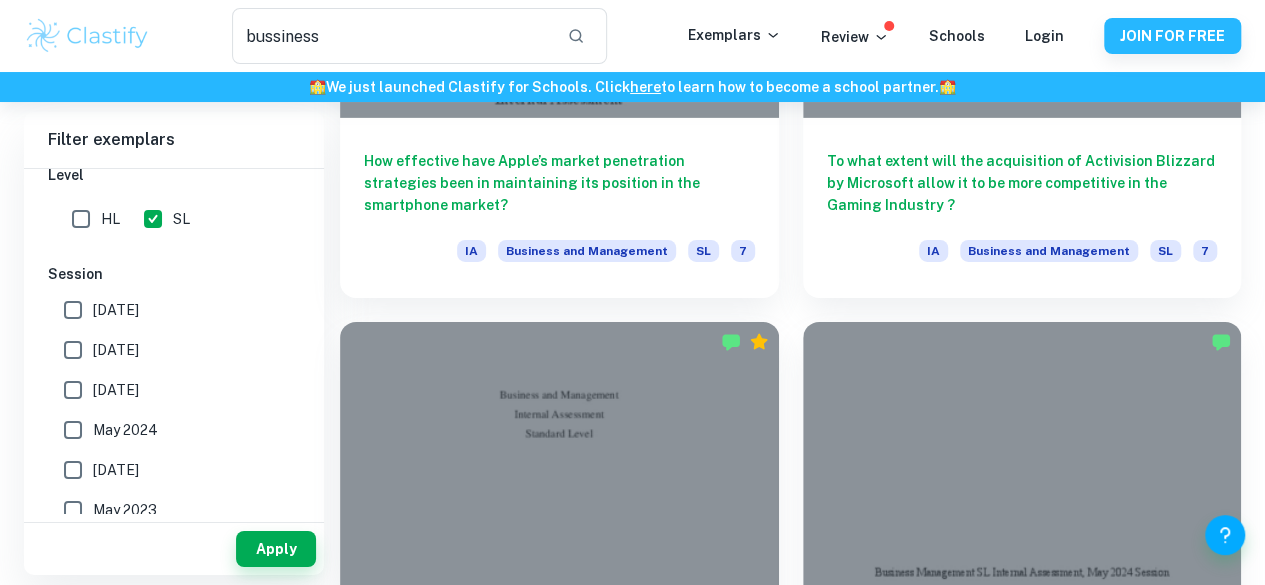 scroll, scrollTop: 3162, scrollLeft: 0, axis: vertical 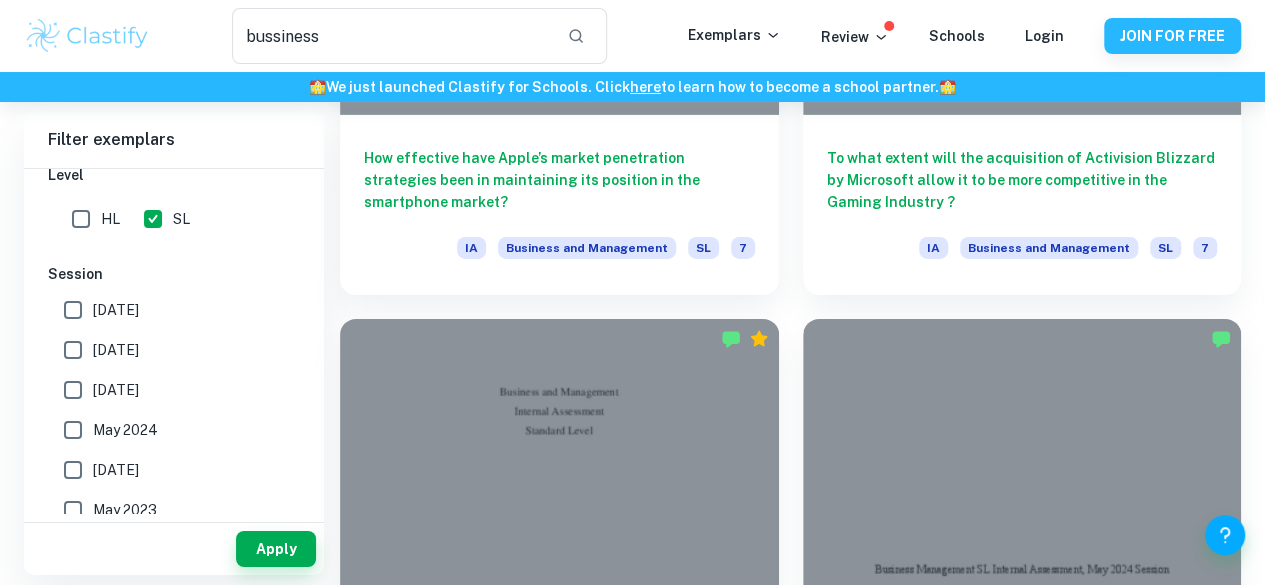 click at bounding box center [559, 3187] 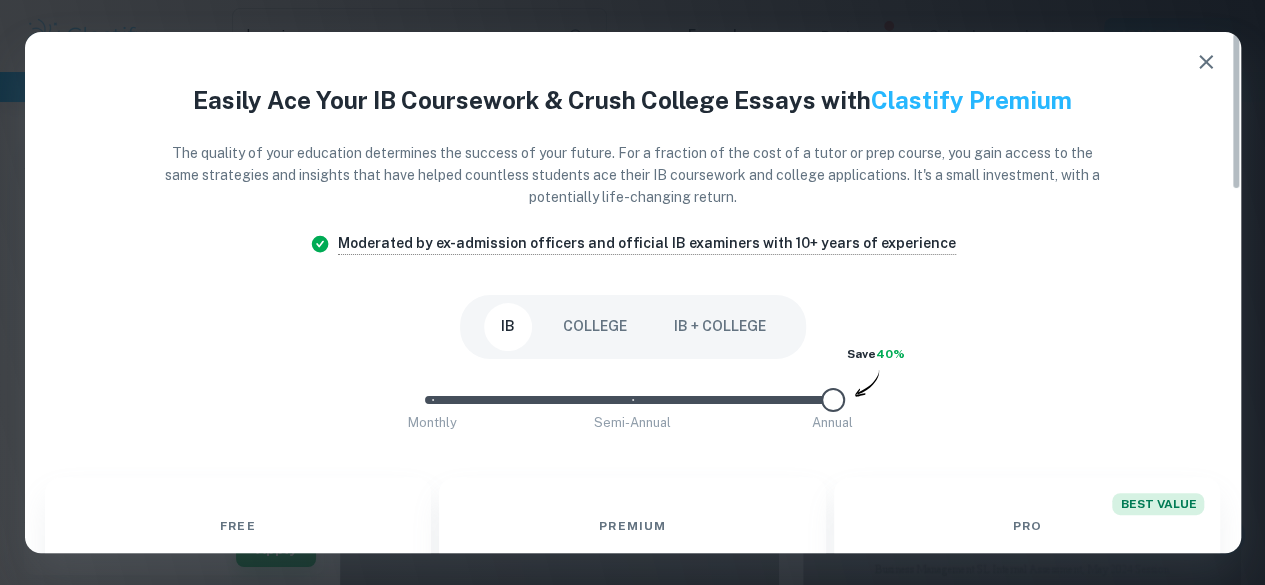 click on "Free" at bounding box center [237, 526] 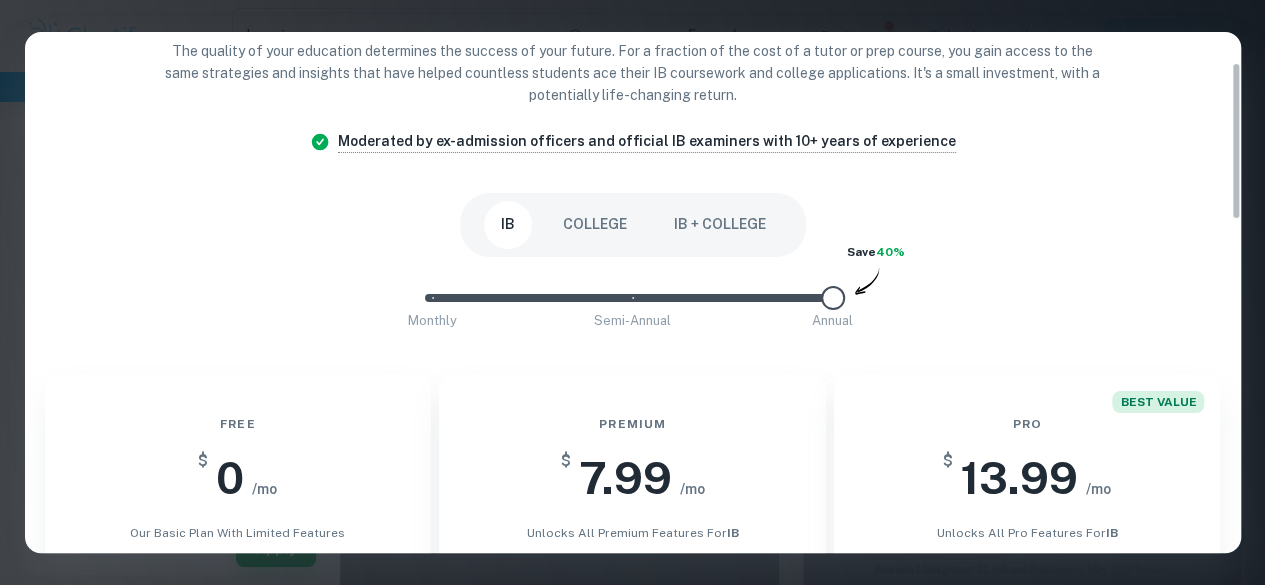 scroll, scrollTop: 98, scrollLeft: 0, axis: vertical 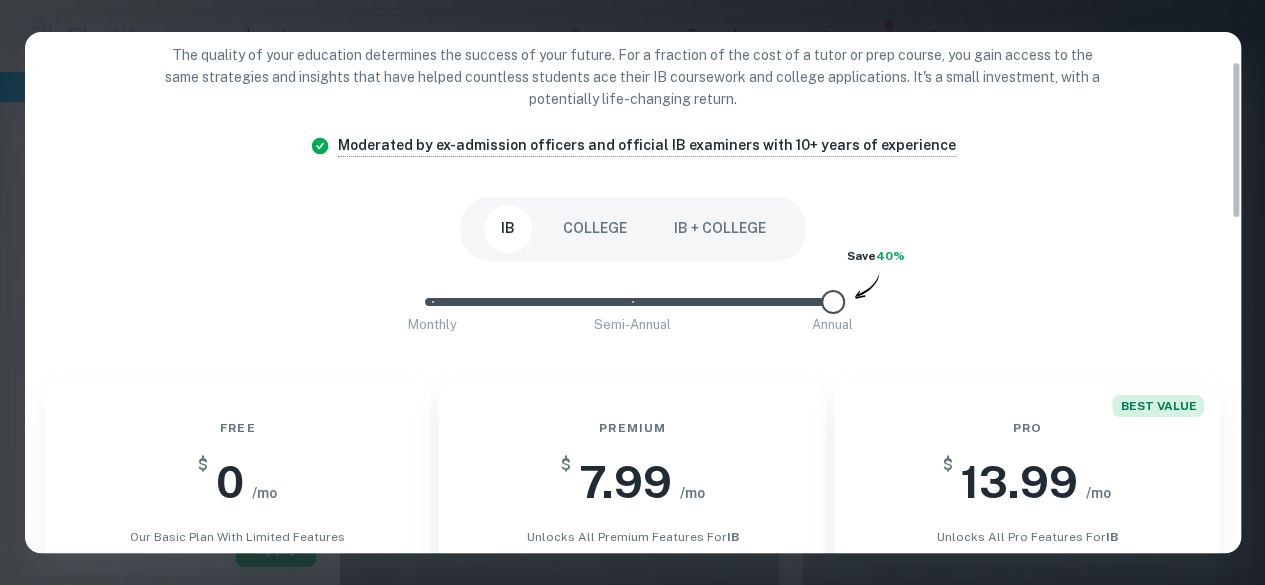 drag, startPoint x: 1236, startPoint y: 124, endPoint x: 1242, endPoint y: 154, distance: 30.594116 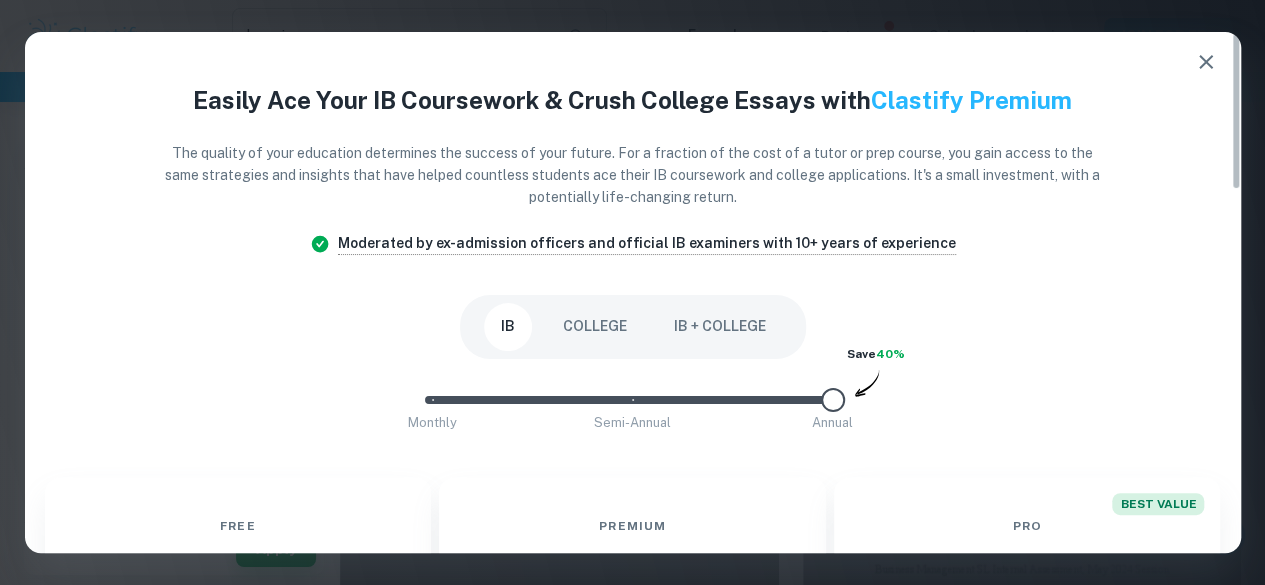 drag, startPoint x: 1236, startPoint y: 109, endPoint x: 1229, endPoint y: -32, distance: 141.17365 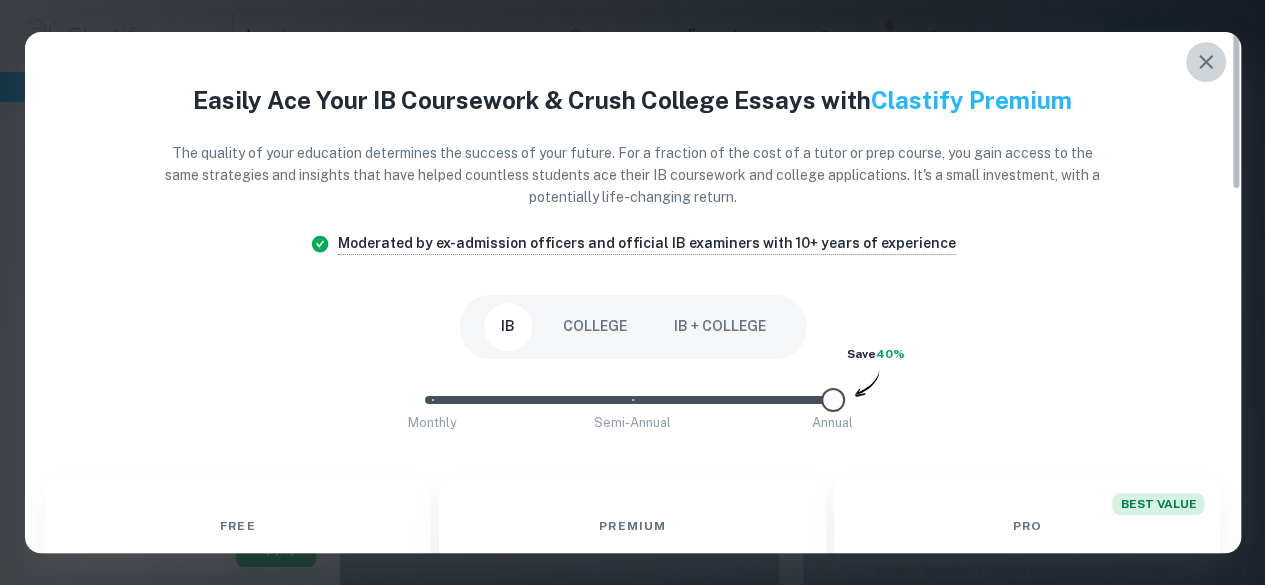 click 